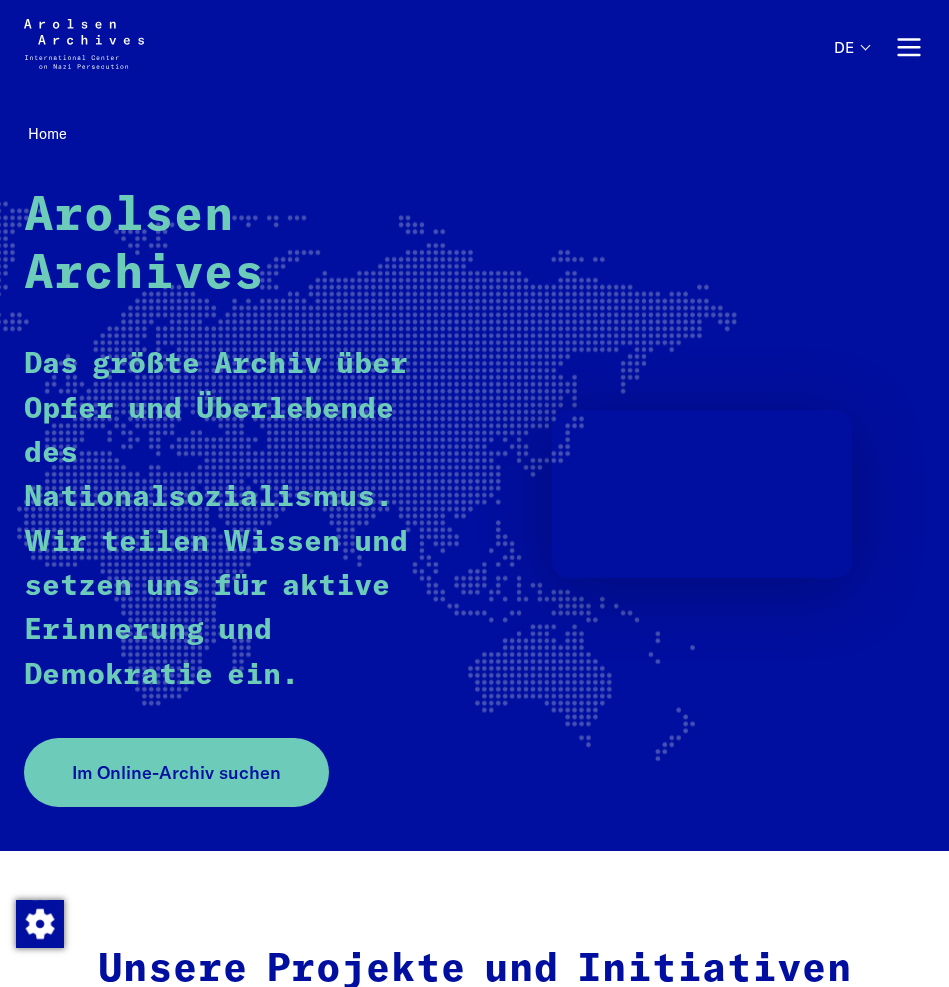 scroll, scrollTop: 0, scrollLeft: 0, axis: both 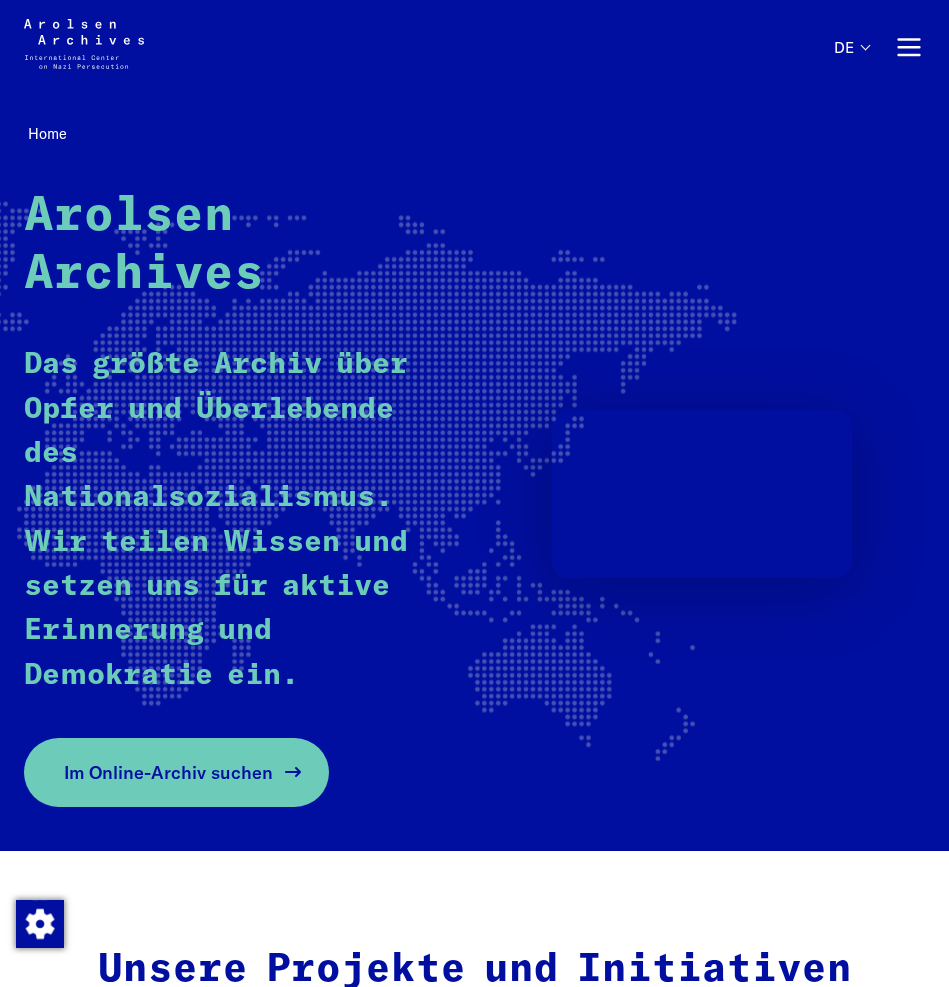 click on "Im Online-Archiv suchen" at bounding box center (168, 772) 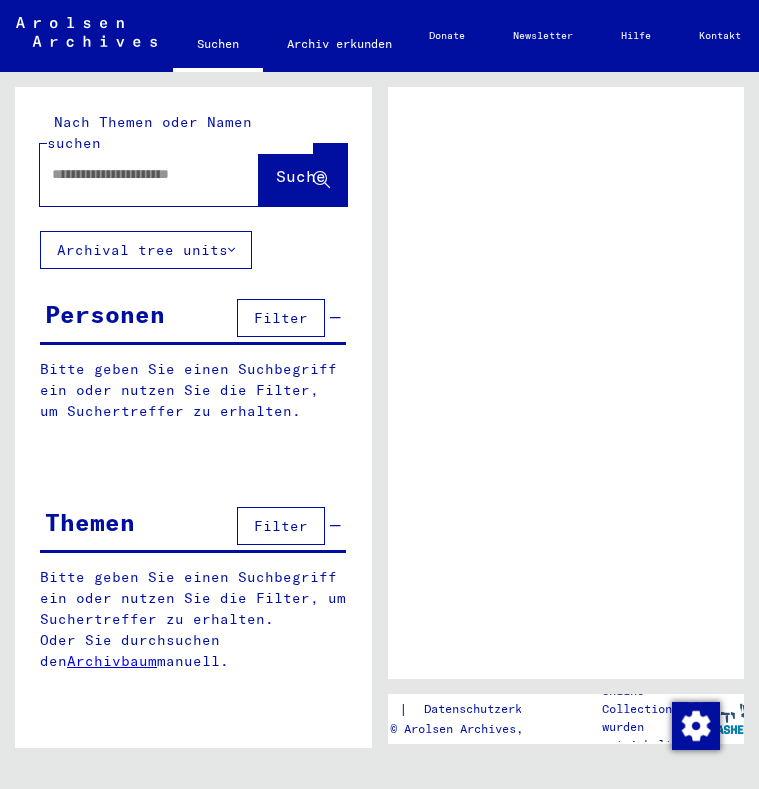 scroll, scrollTop: 0, scrollLeft: 0, axis: both 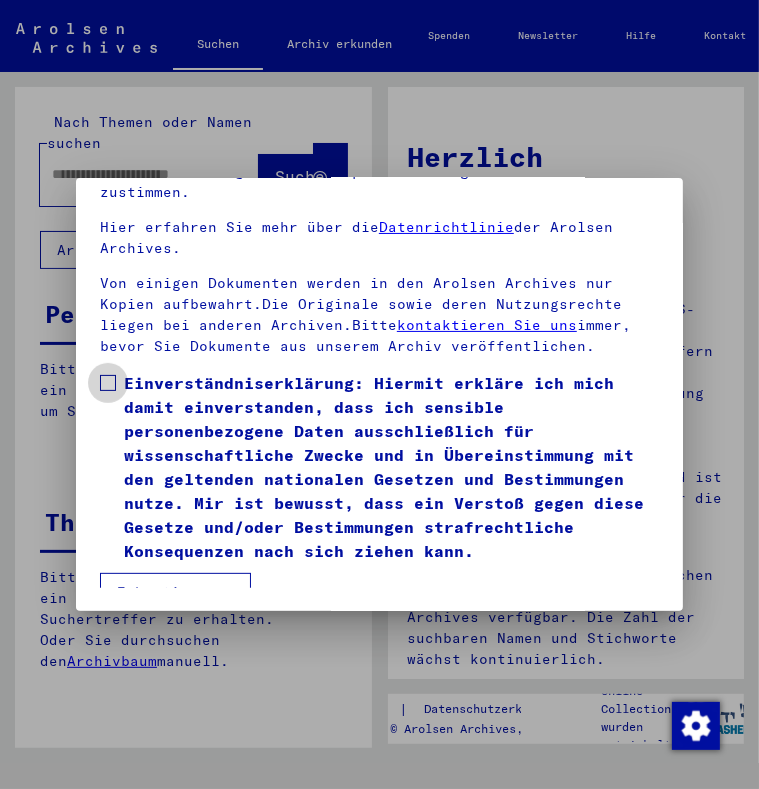click at bounding box center [108, 383] 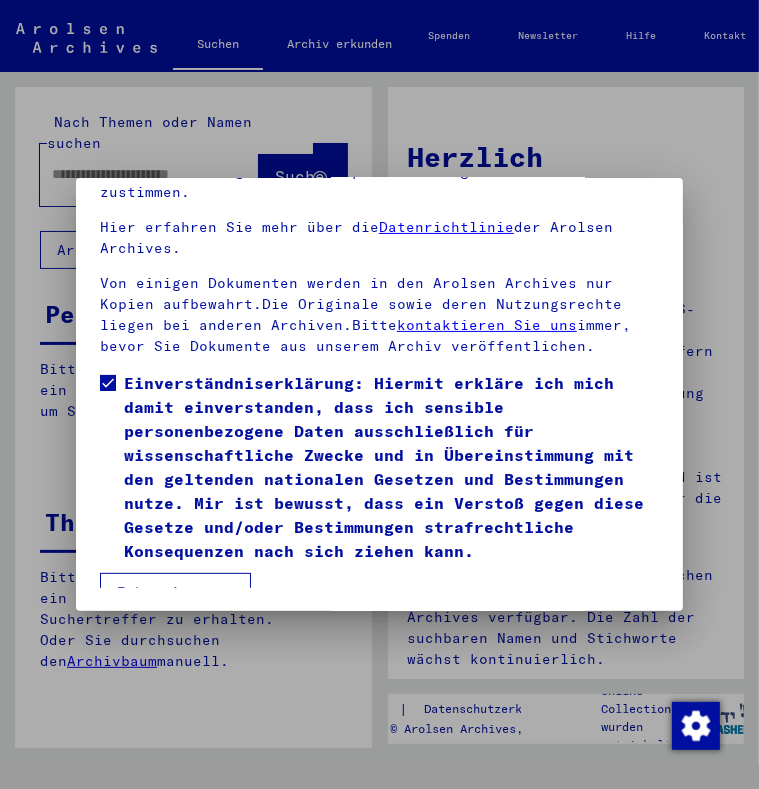 click on "Ich stimme zu" at bounding box center [175, 592] 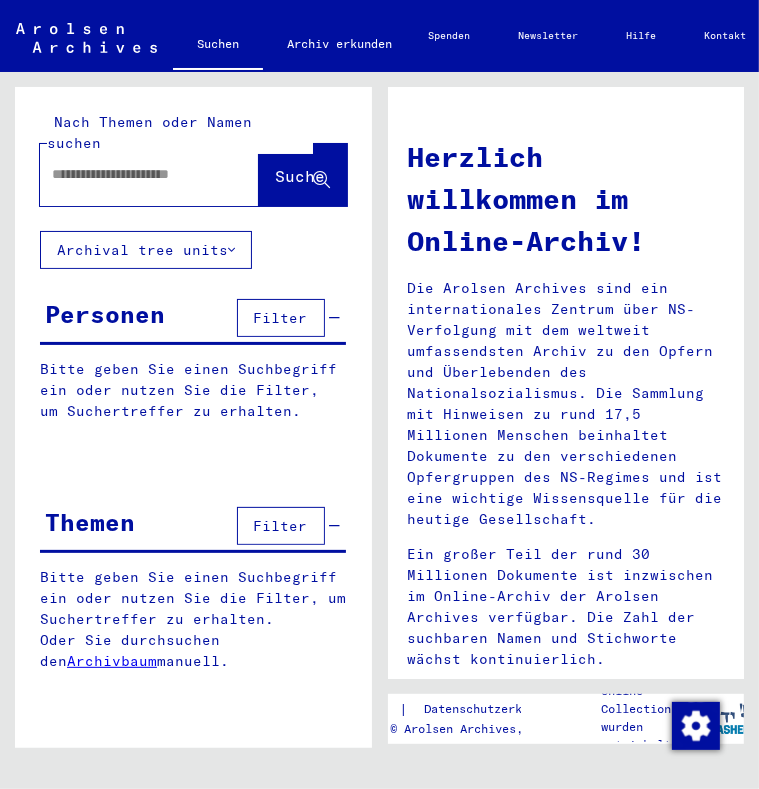 click at bounding box center (125, 174) 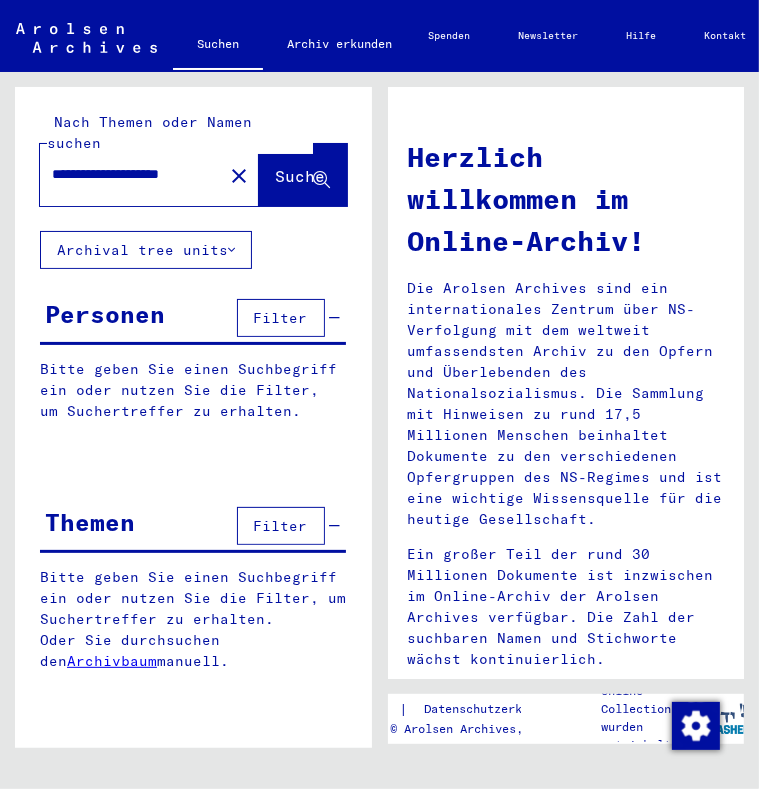 scroll, scrollTop: 0, scrollLeft: 44, axis: horizontal 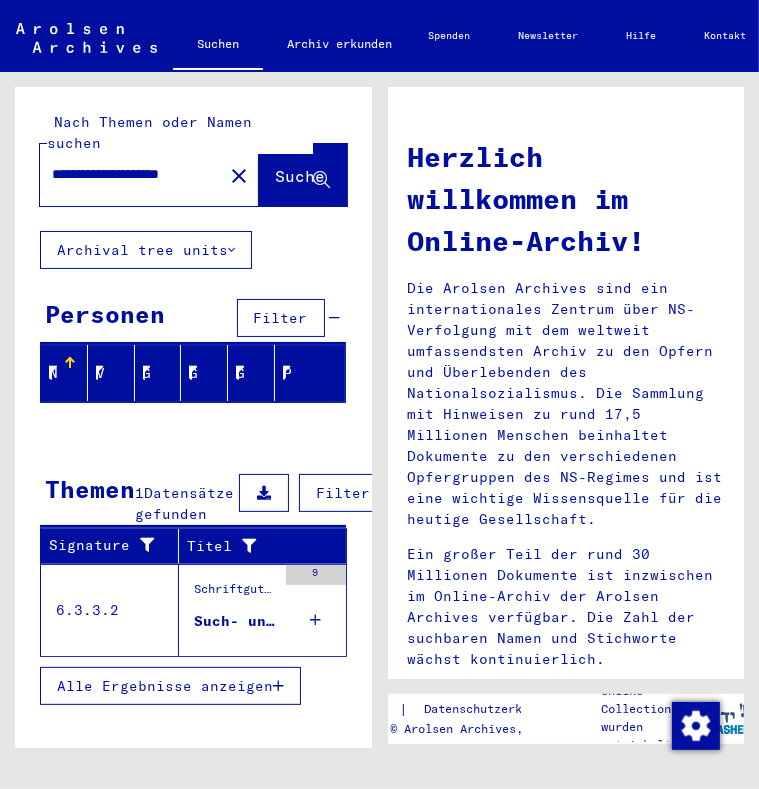 click on "Such- und Bescheinigungsvorgang Nr. [NUMBER] für [LAST], [FIRST] geboren [DATE]" at bounding box center [235, 621] 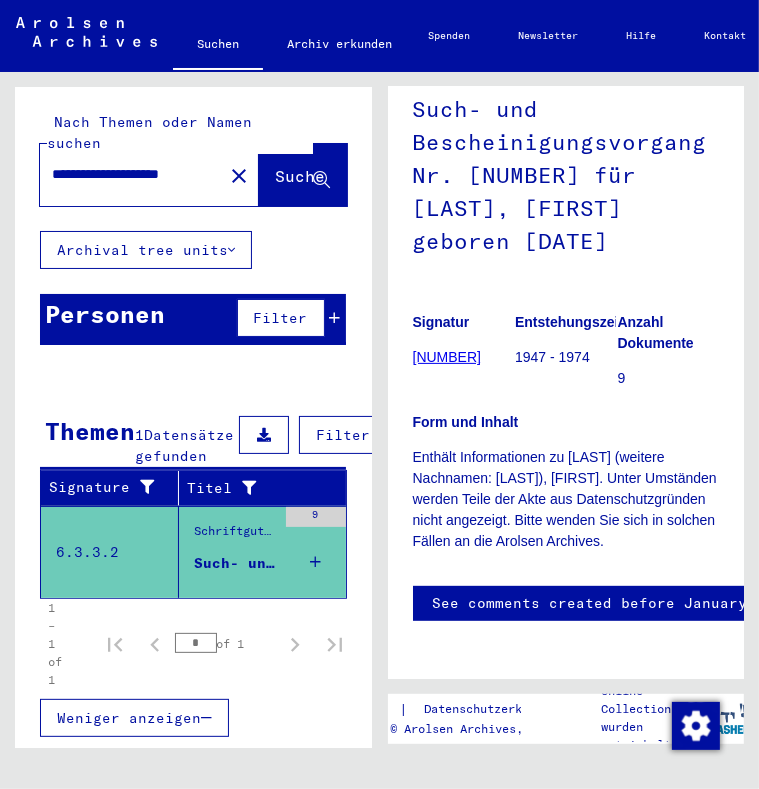 scroll, scrollTop: 249, scrollLeft: 0, axis: vertical 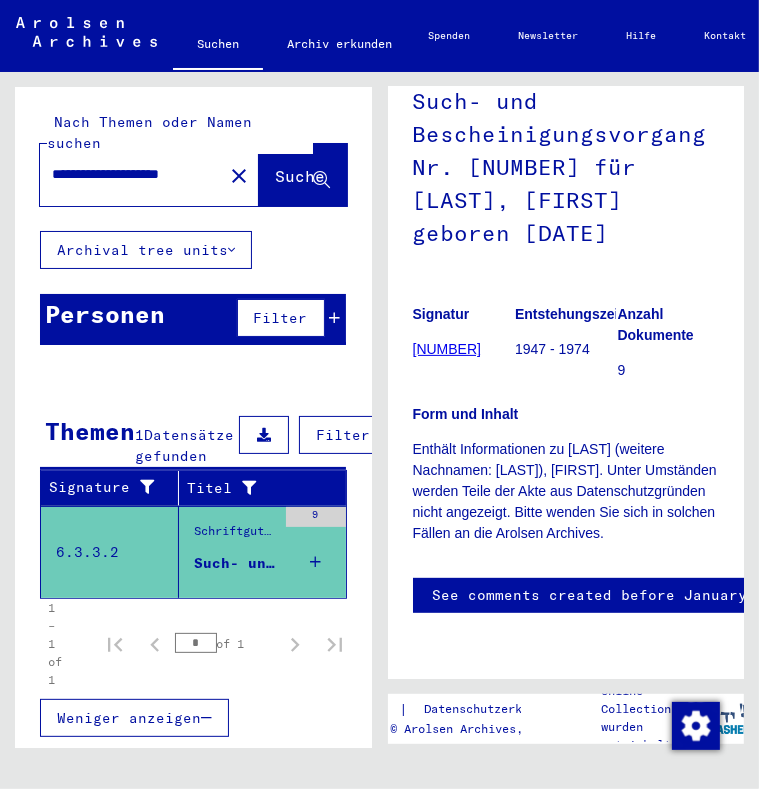 drag, startPoint x: 120, startPoint y: 149, endPoint x: 4, endPoint y: 155, distance: 116.15507 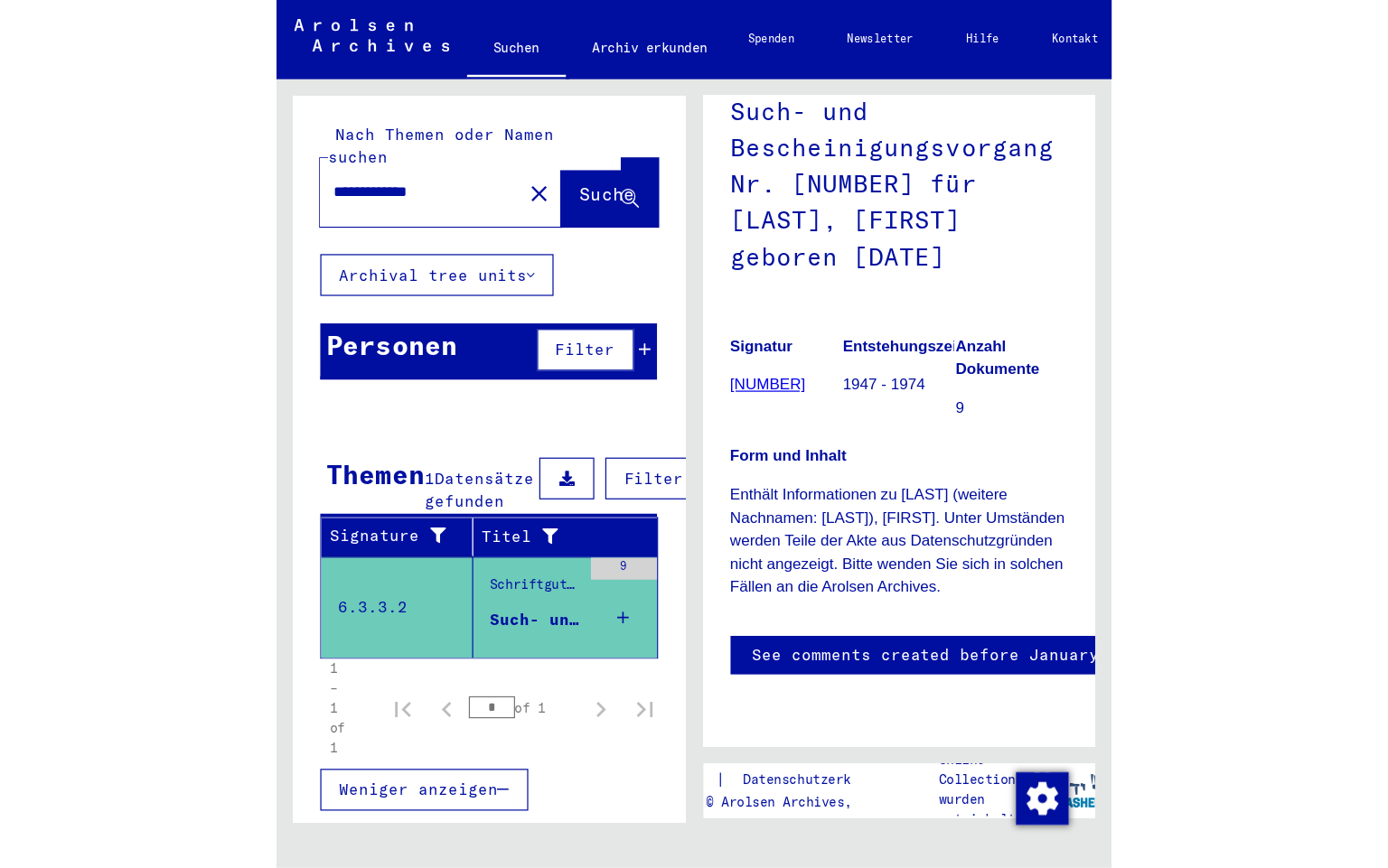 scroll, scrollTop: 0, scrollLeft: 0, axis: both 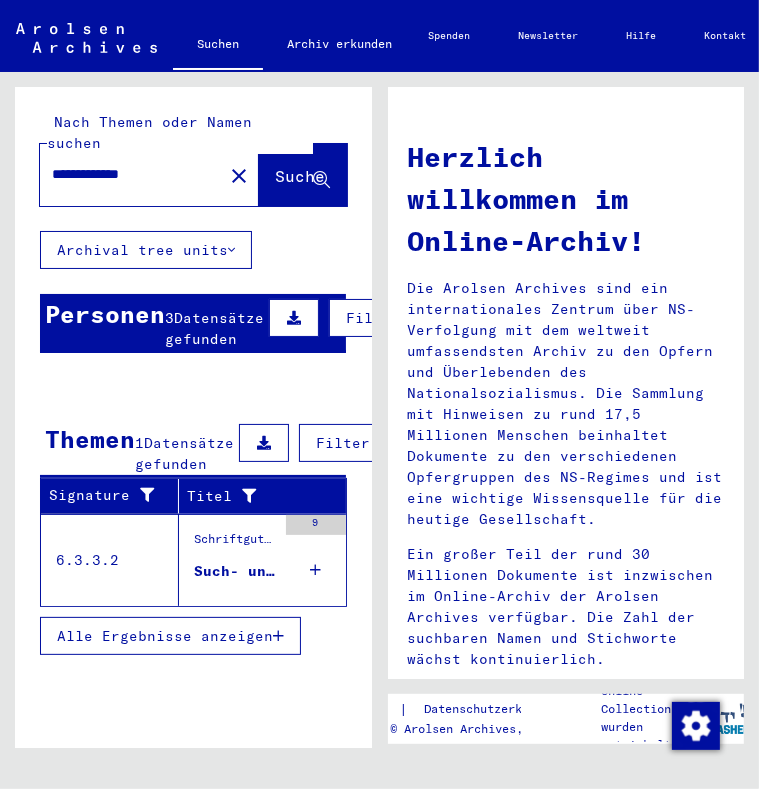 click on "Personen" at bounding box center [105, 314] 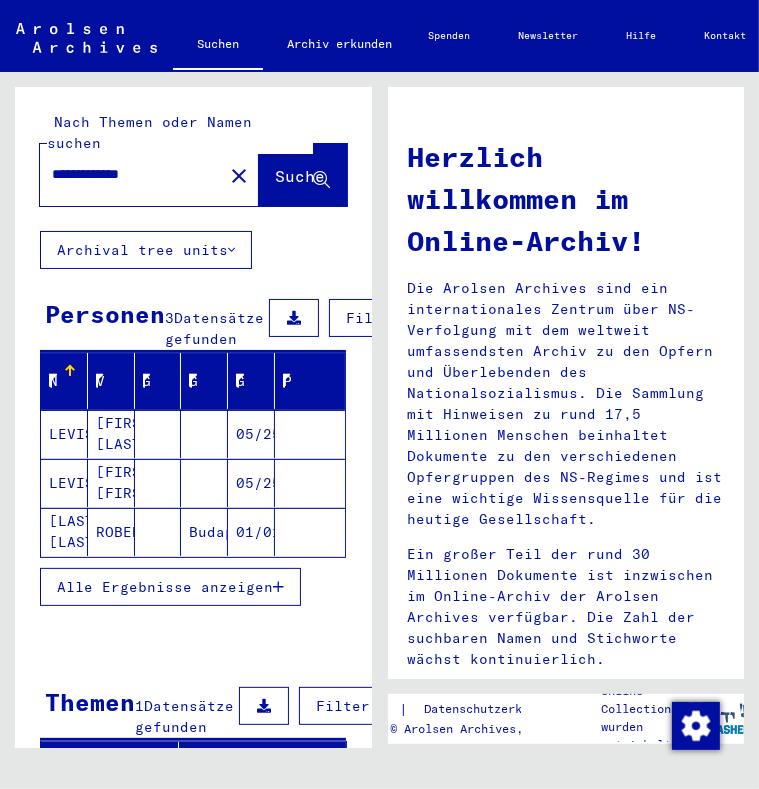 drag, startPoint x: 168, startPoint y: 146, endPoint x: -67, endPoint y: 171, distance: 236.32605 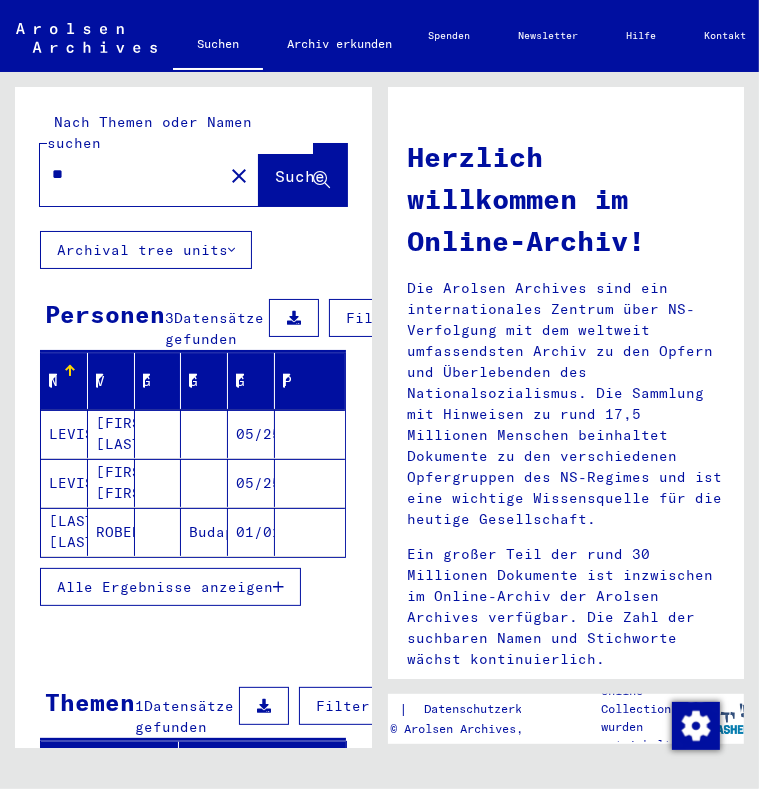 type on "*" 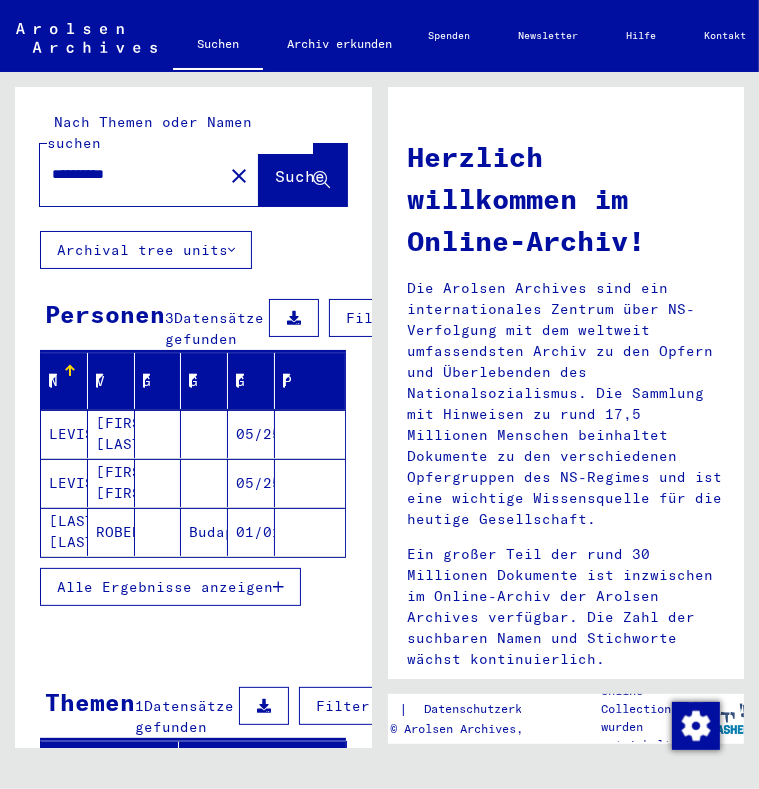 type on "**********" 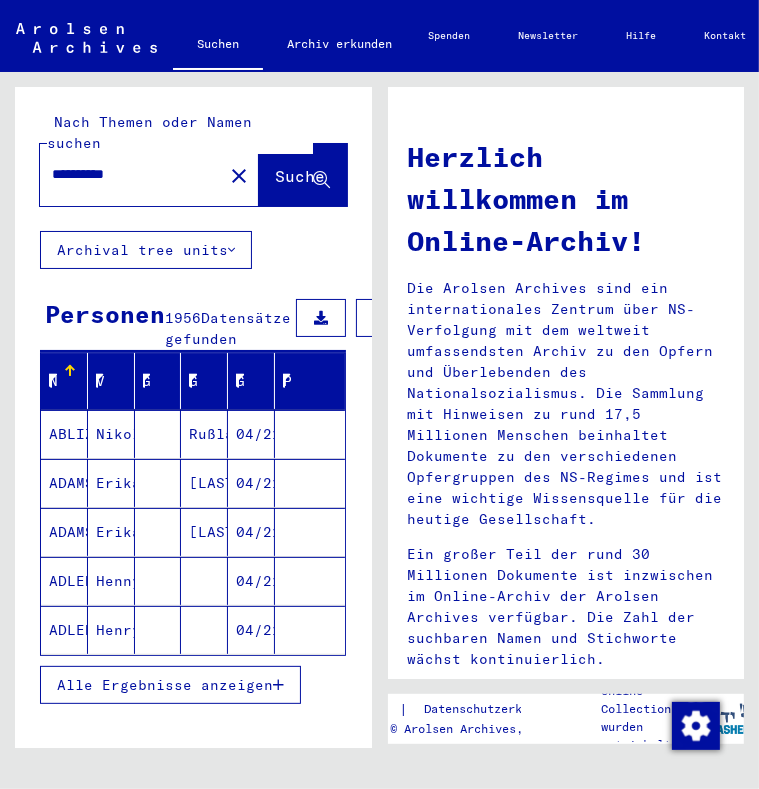 click on "Alle Ergebnisse anzeigen" at bounding box center (170, 685) 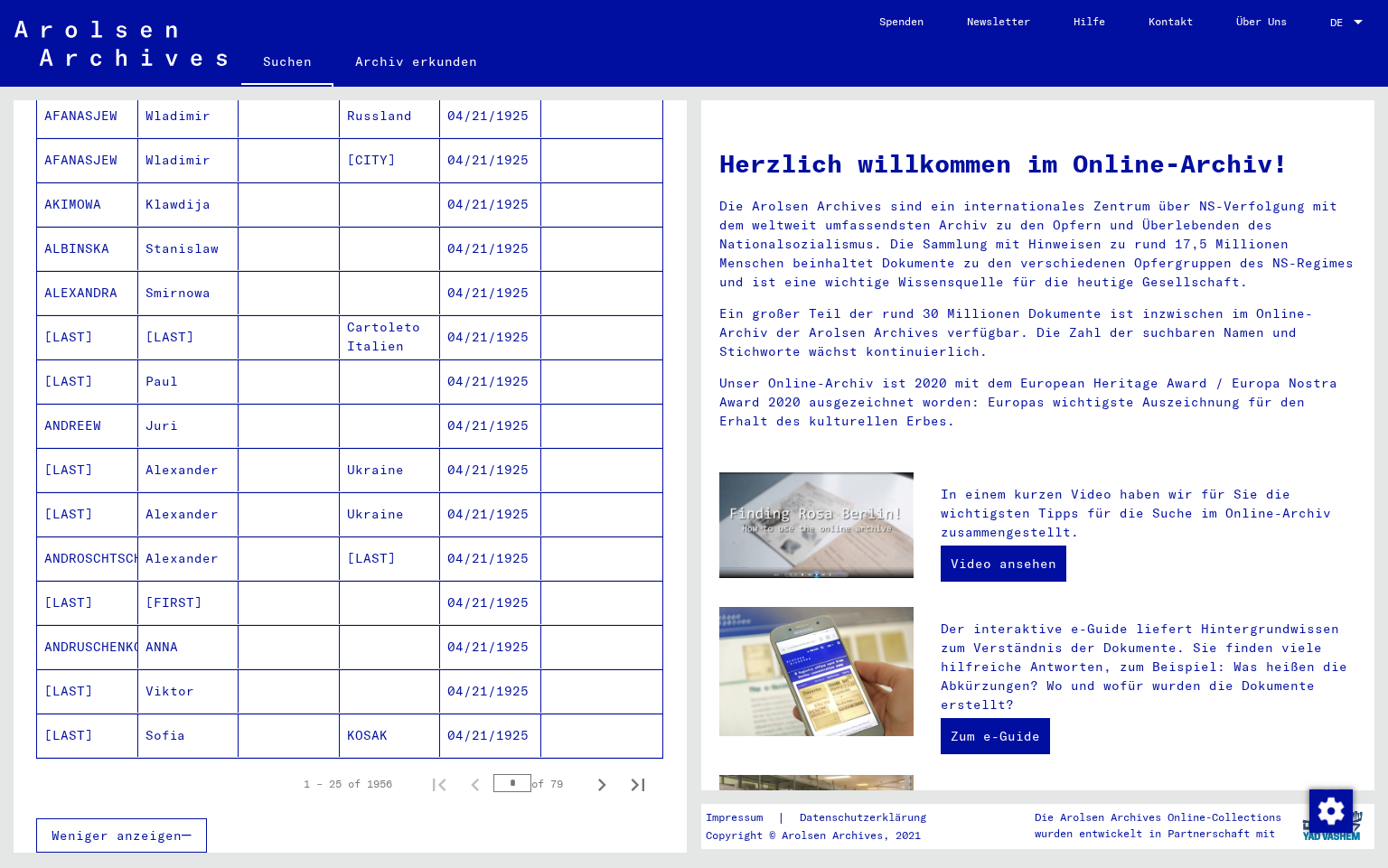 scroll, scrollTop: 841, scrollLeft: 0, axis: vertical 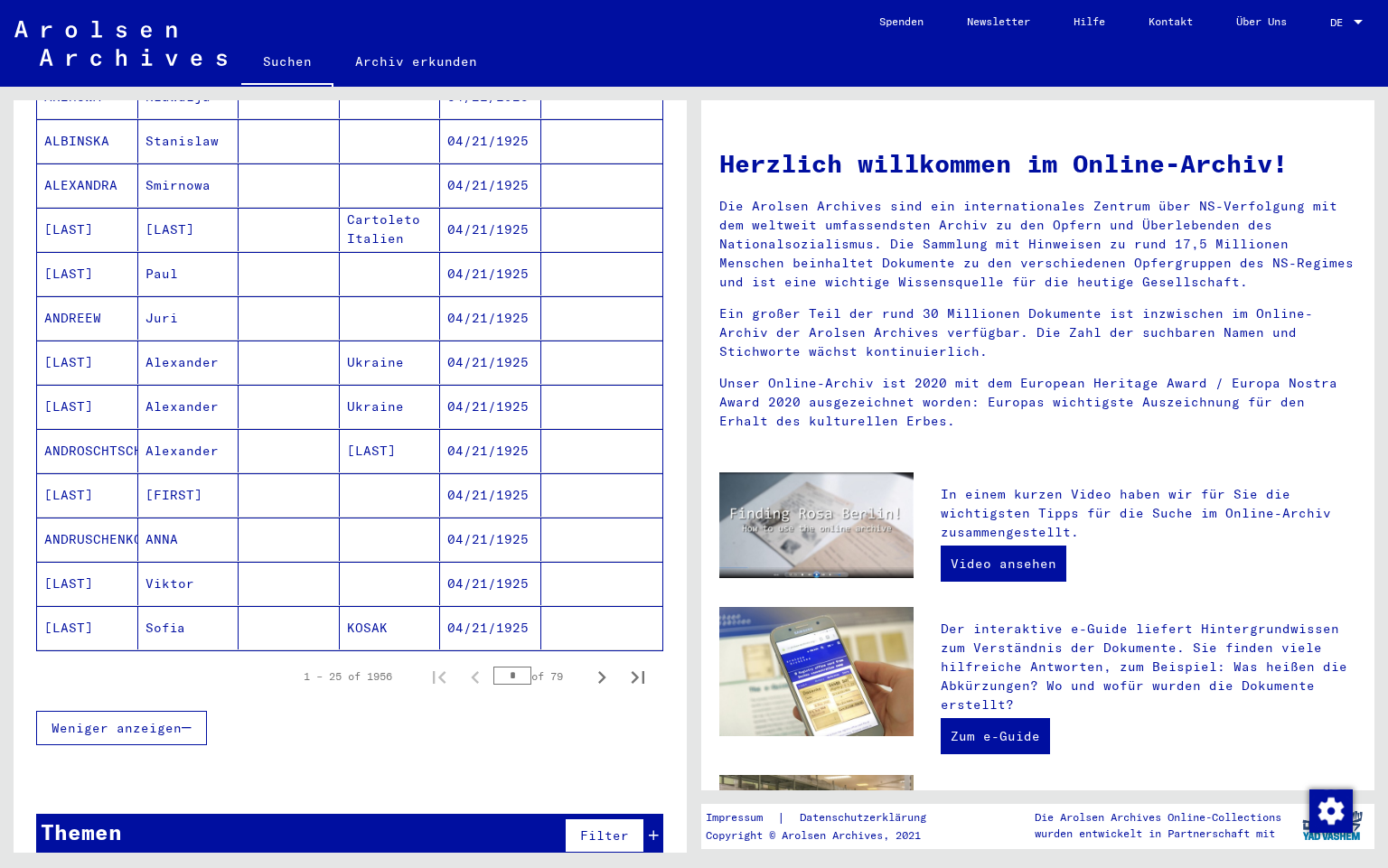 click on "1 – 25 of 1956 * of 79" at bounding box center [469, 677] 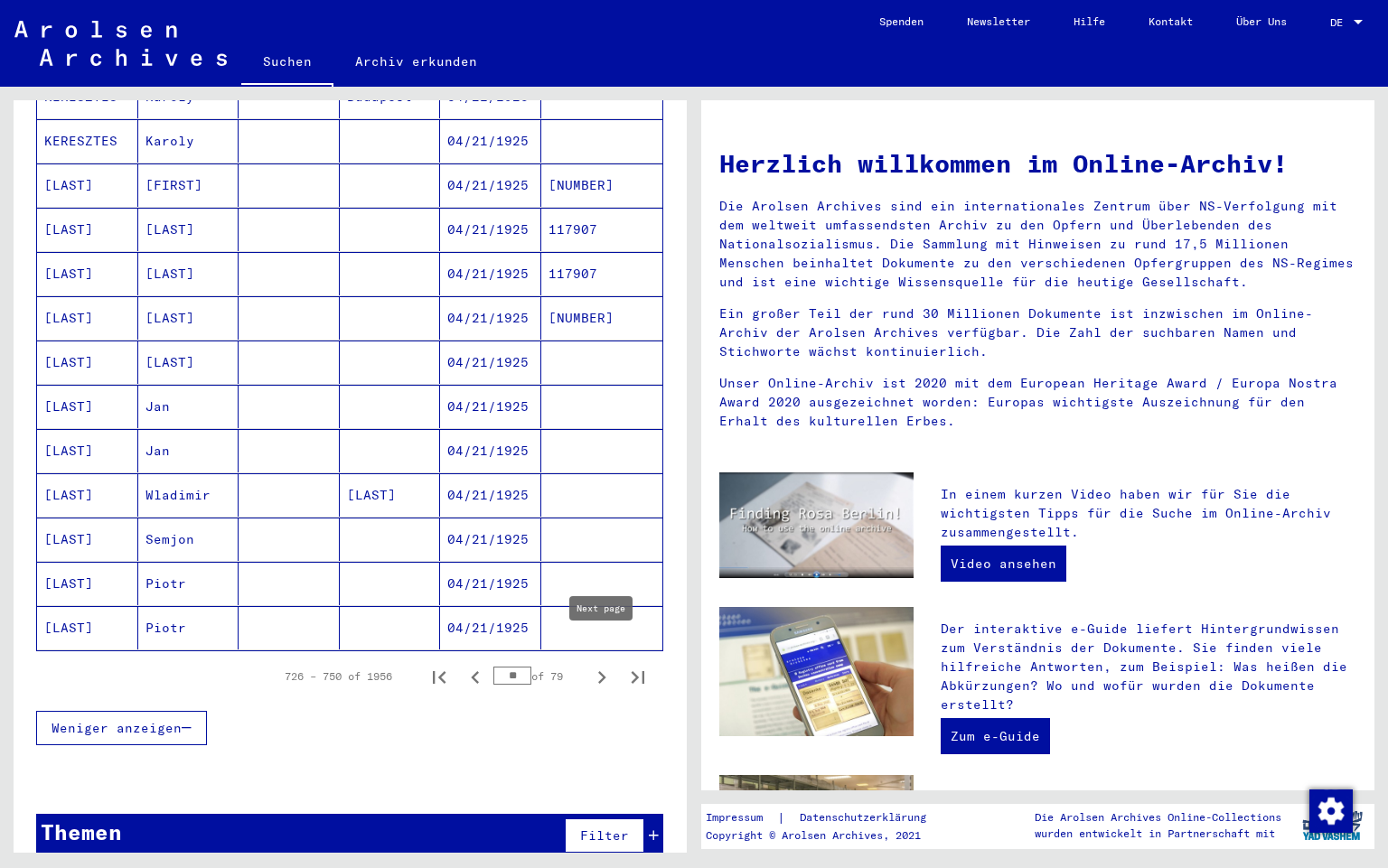 click 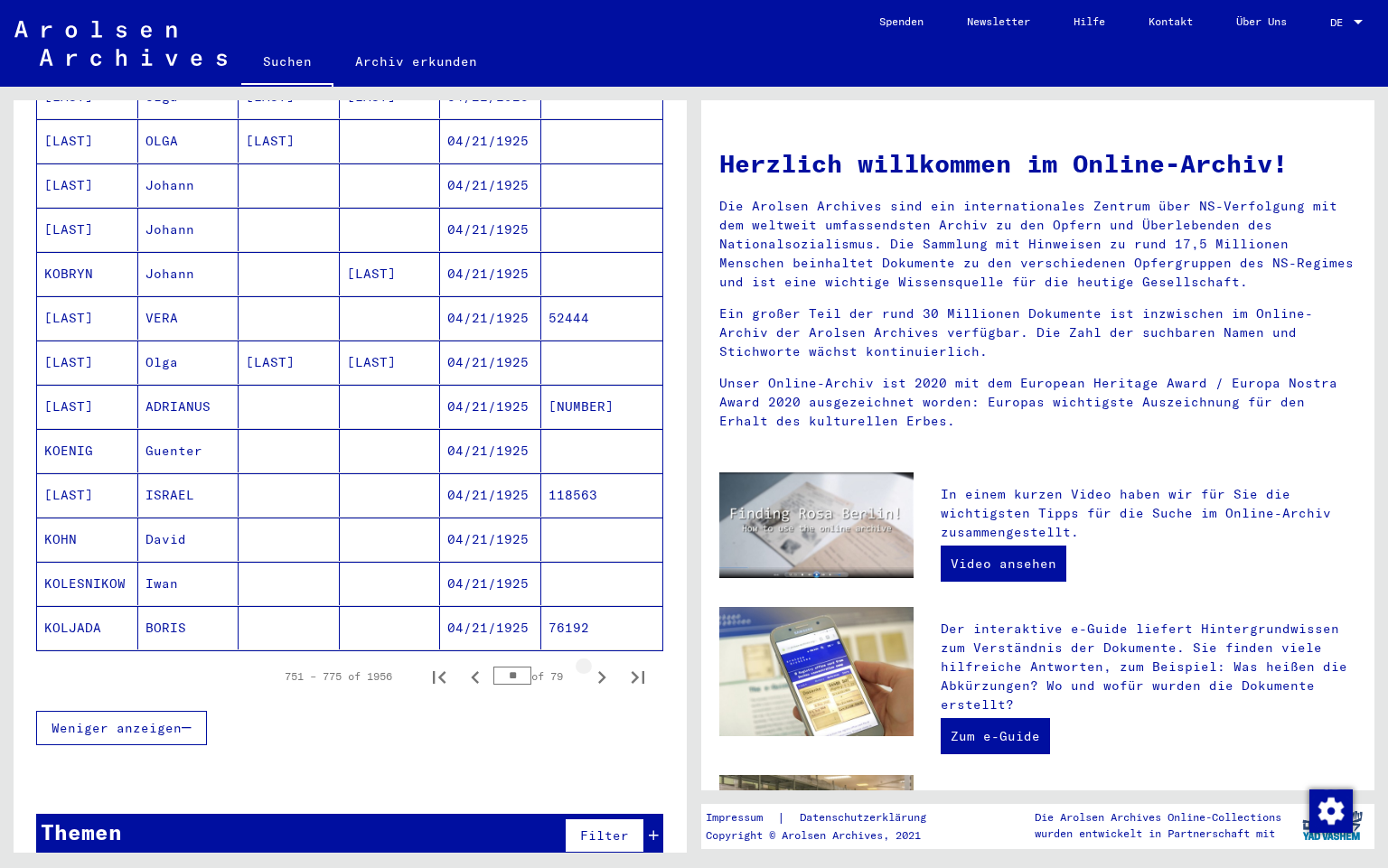 click 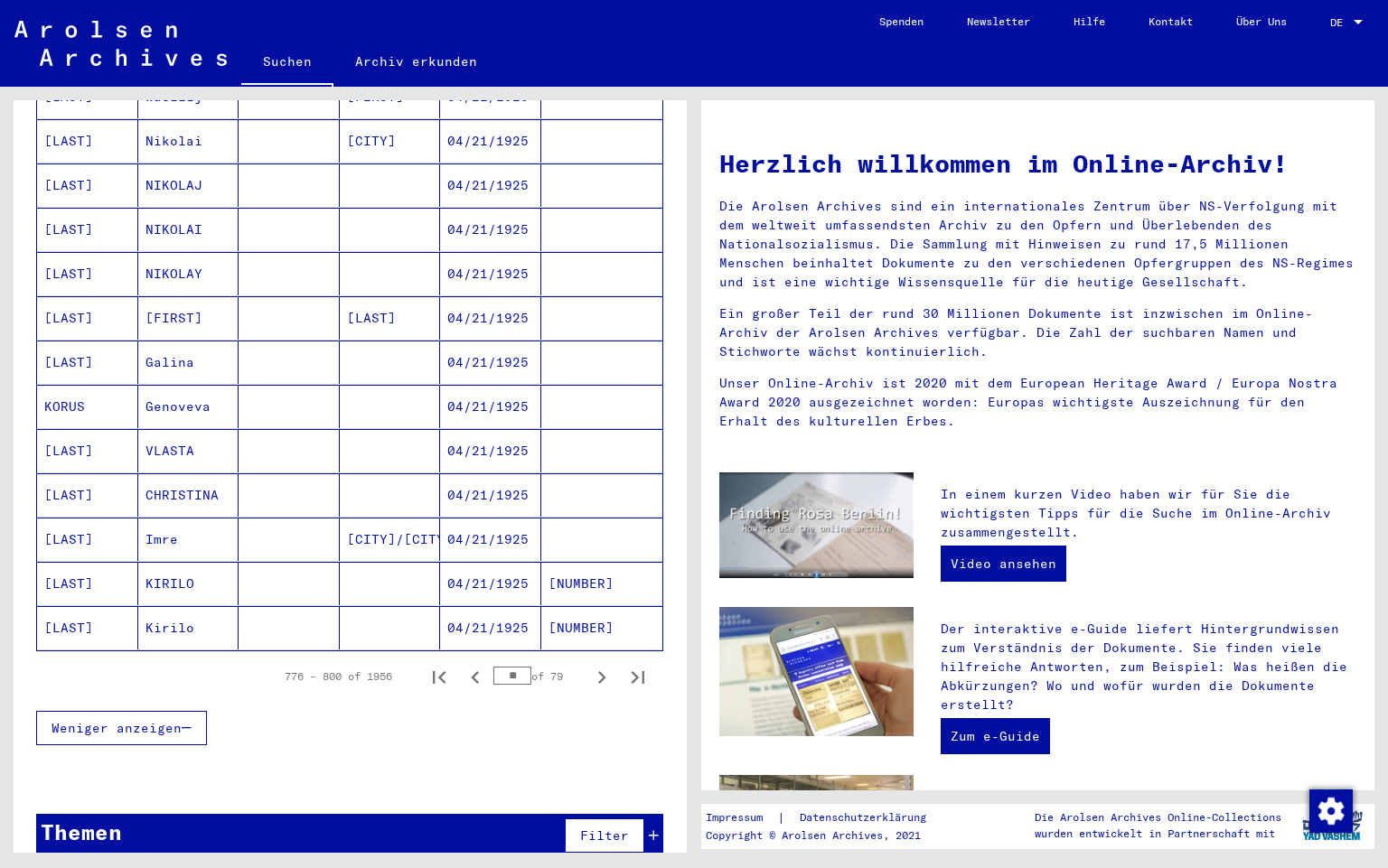 click 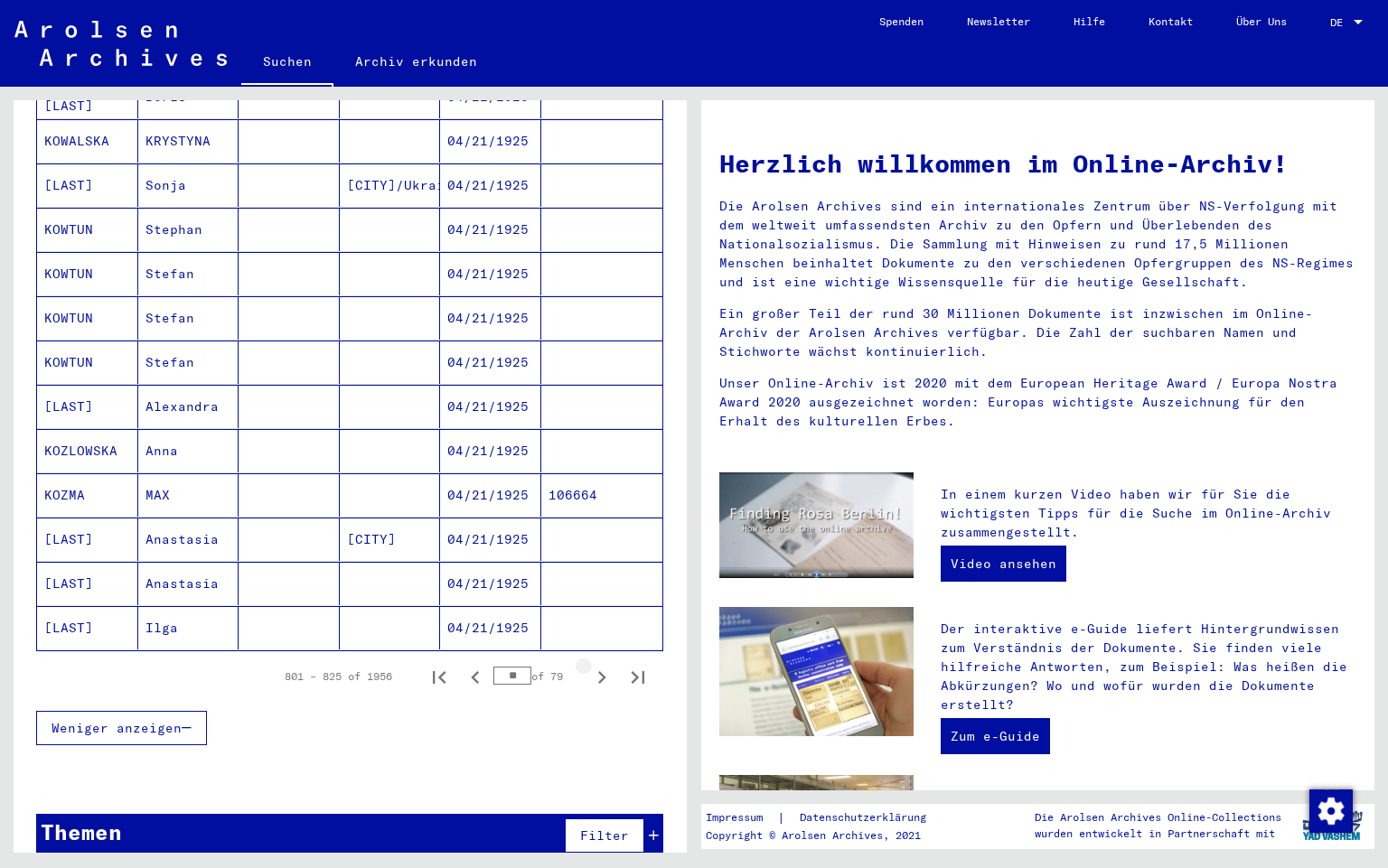 click 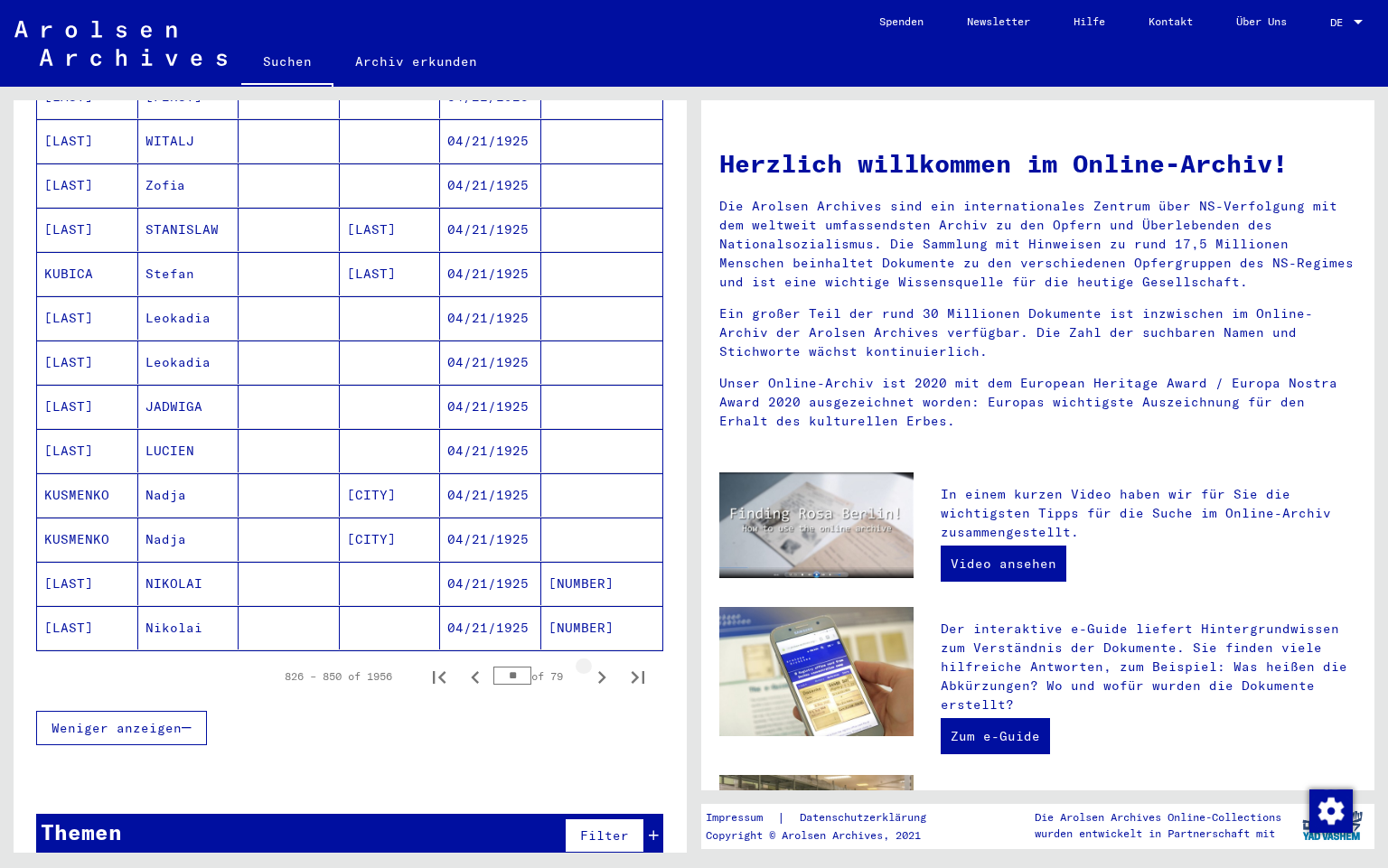 click 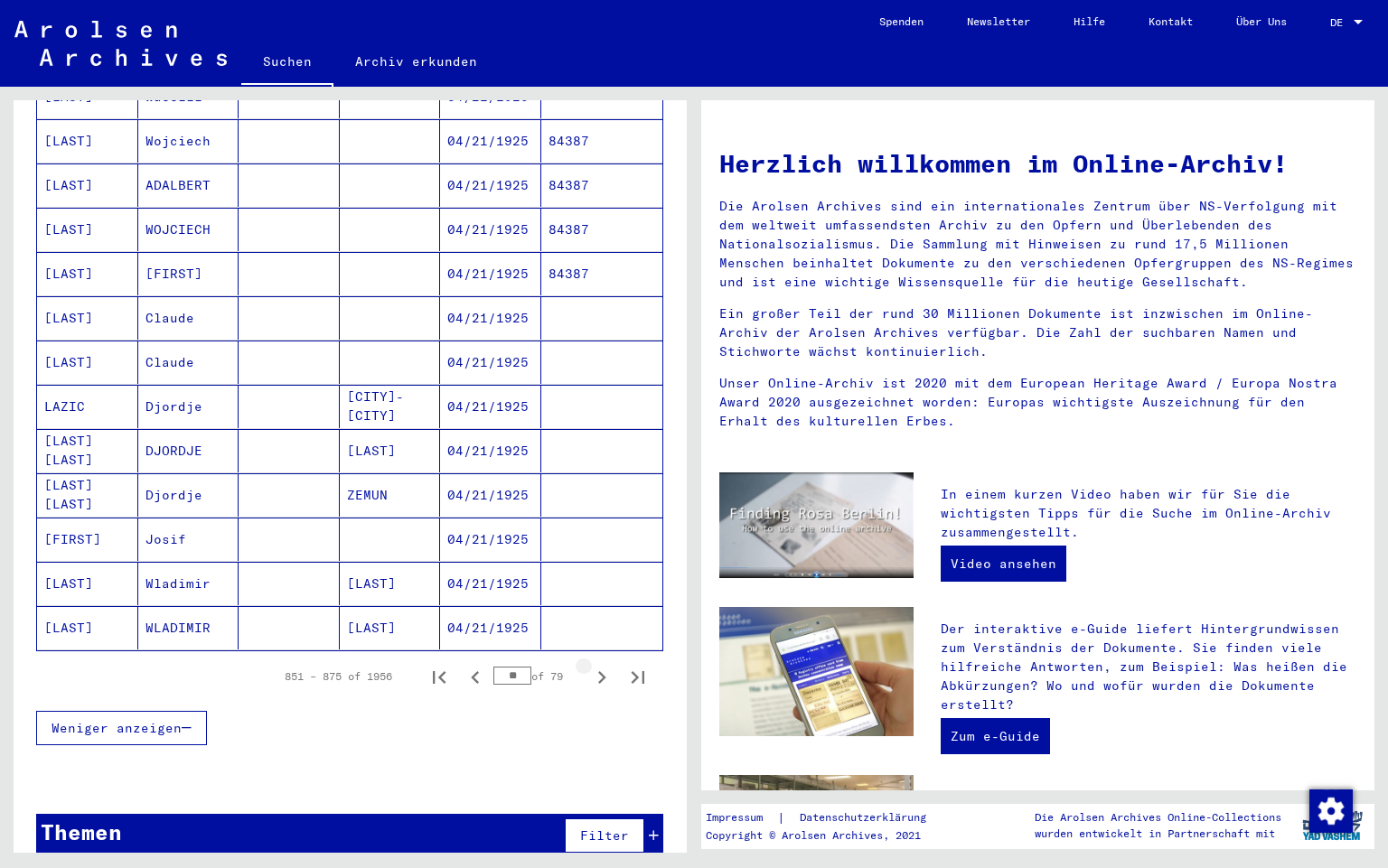 click 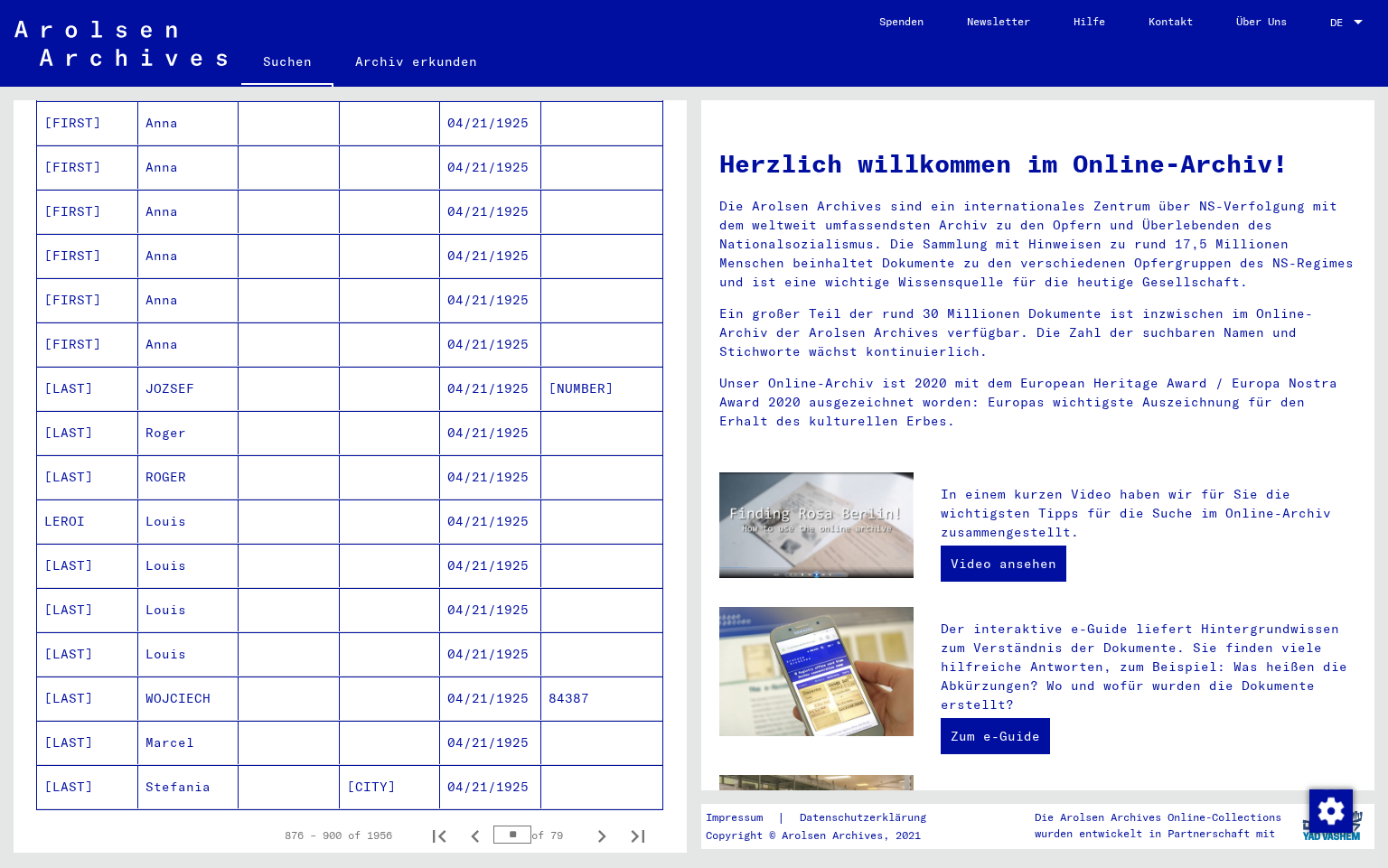 scroll, scrollTop: 0, scrollLeft: 0, axis: both 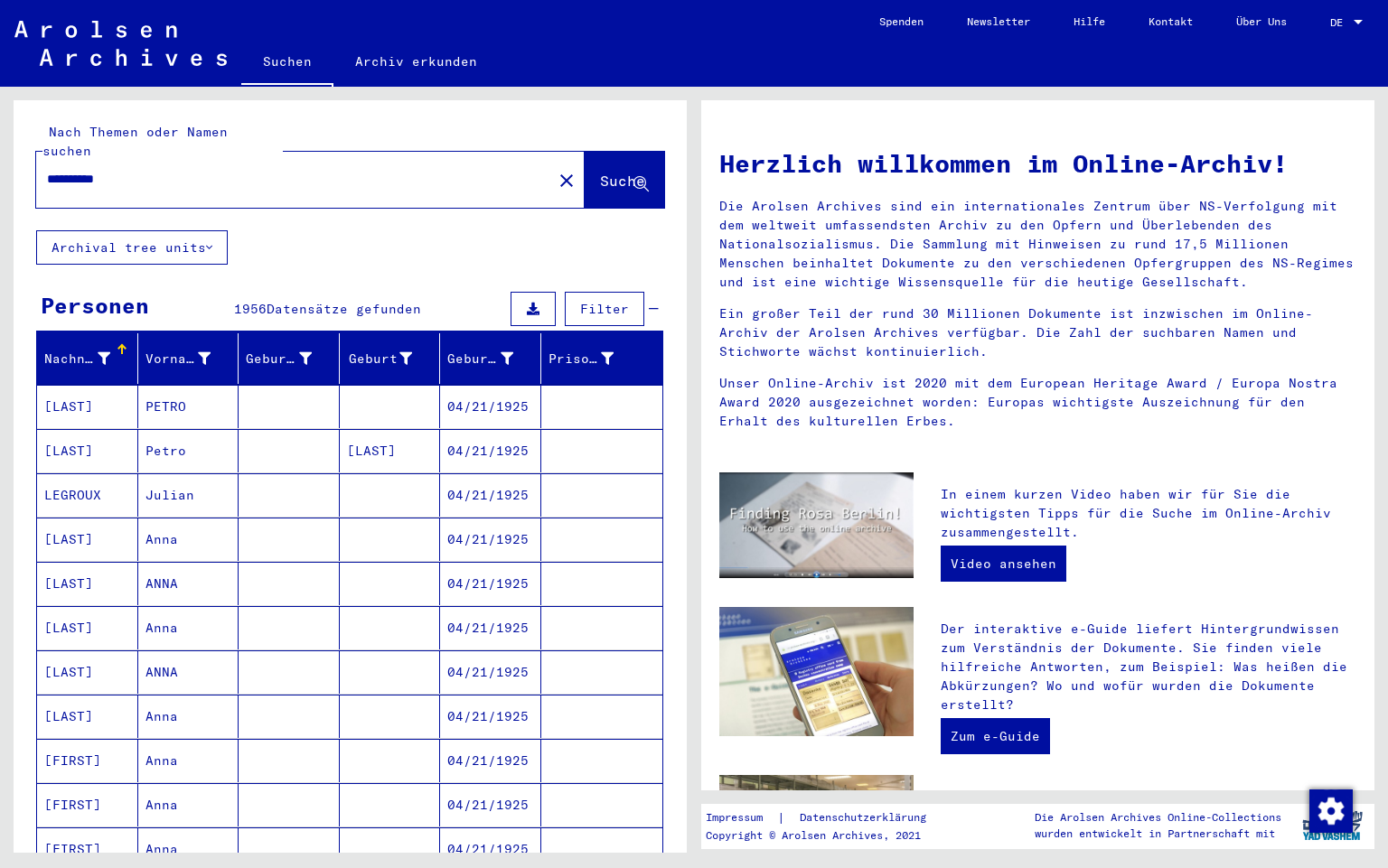 click on "**********" at bounding box center (276, 179) 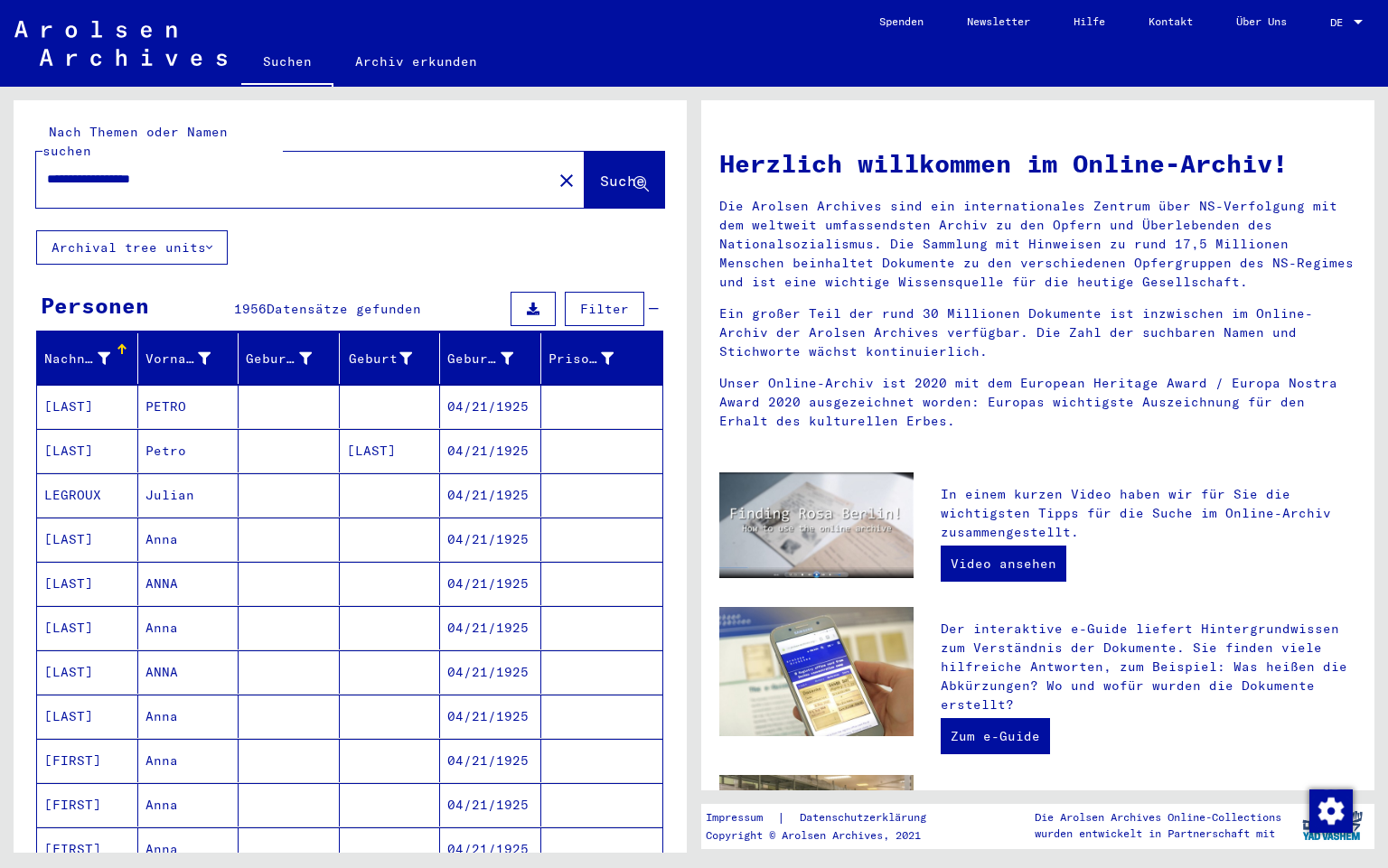 type on "**********" 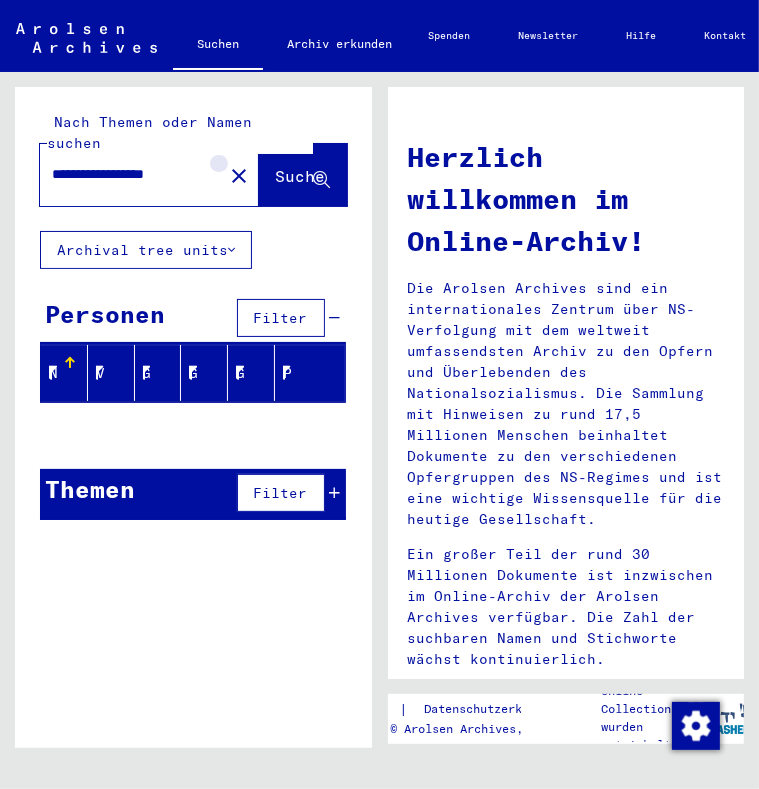 click on "close" 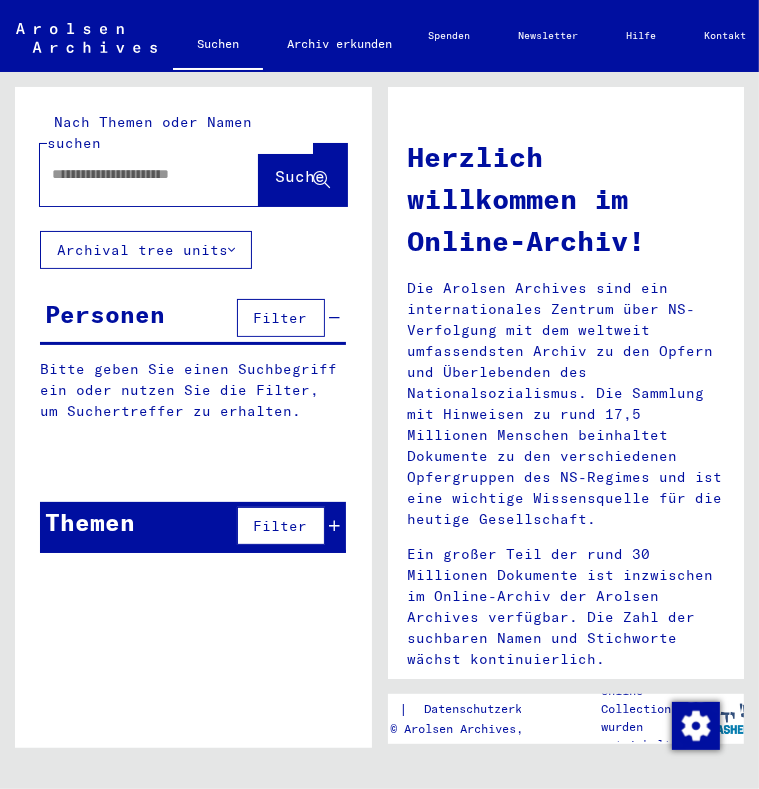 click at bounding box center [141, 174] 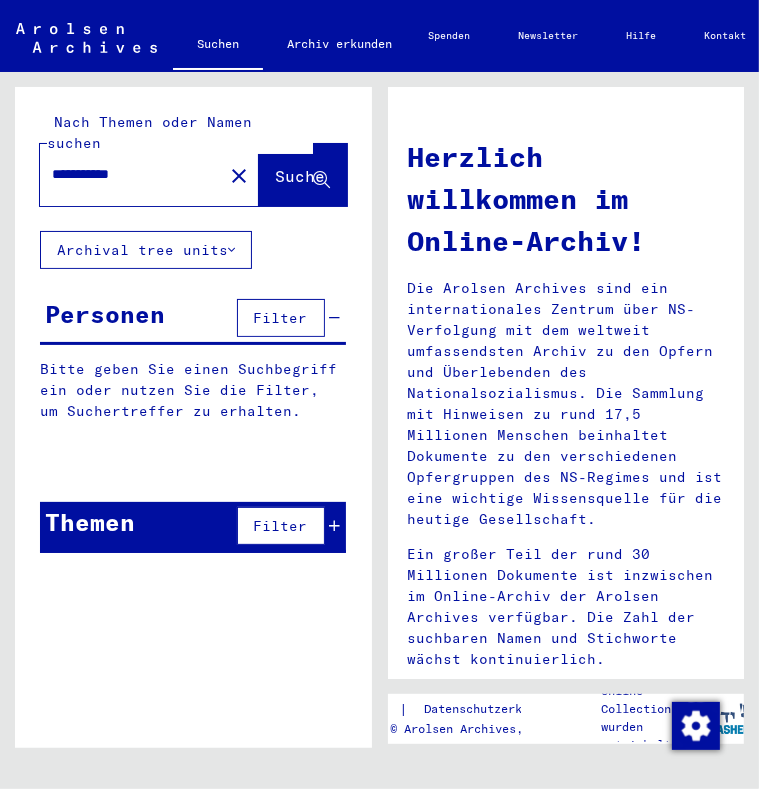 type on "**********" 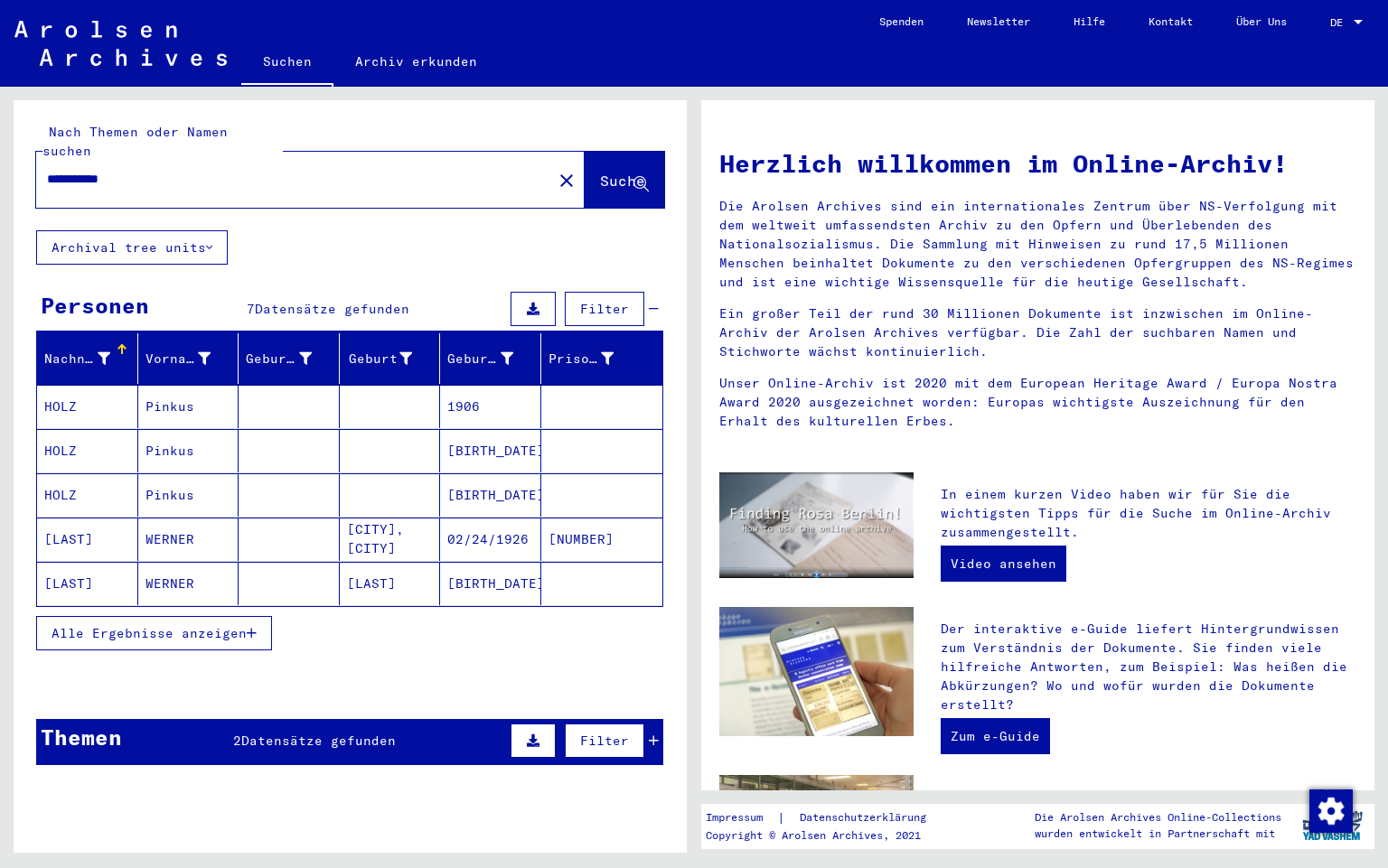click on "WERNER" at bounding box center [189, 583] 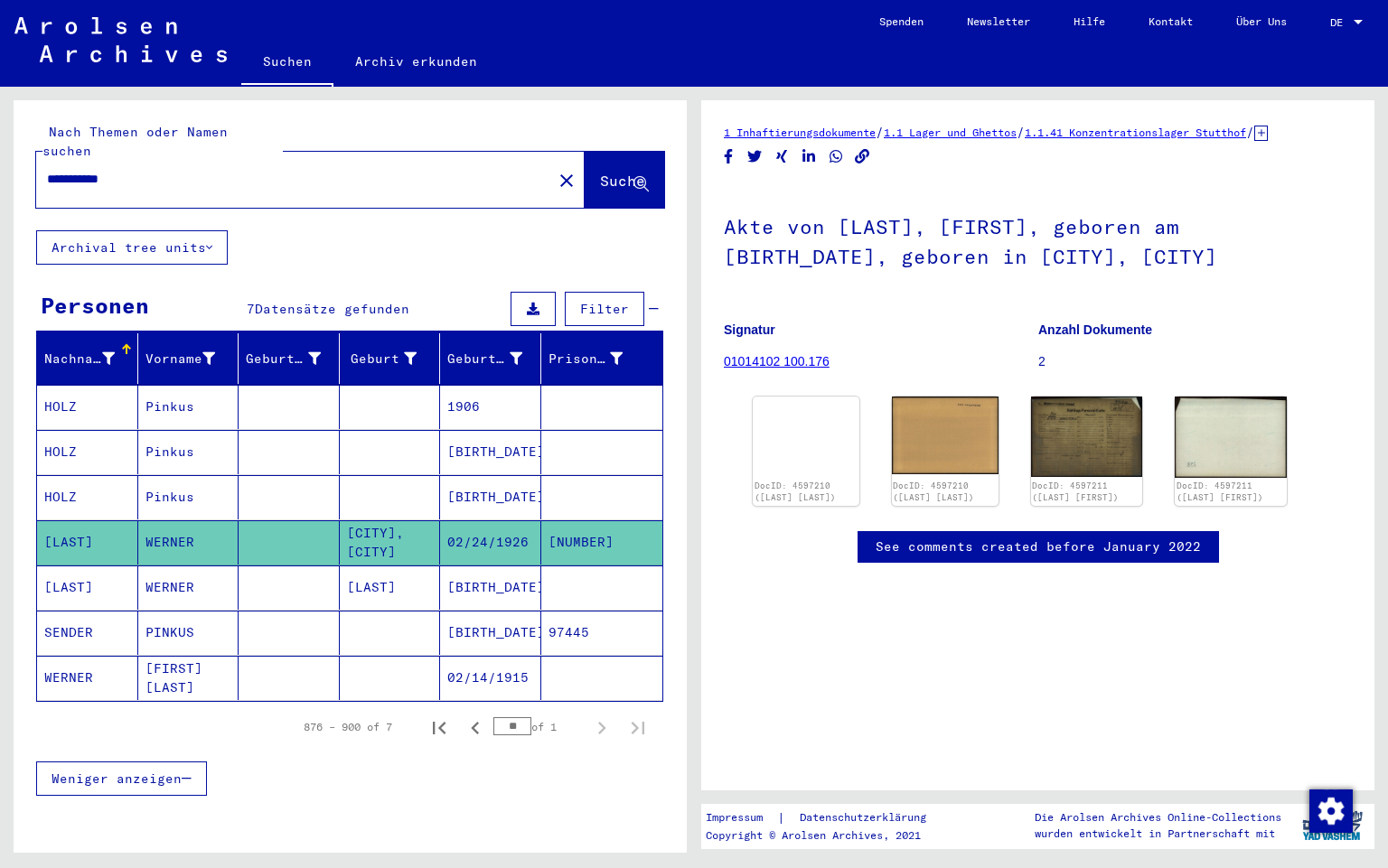 scroll, scrollTop: 0, scrollLeft: 0, axis: both 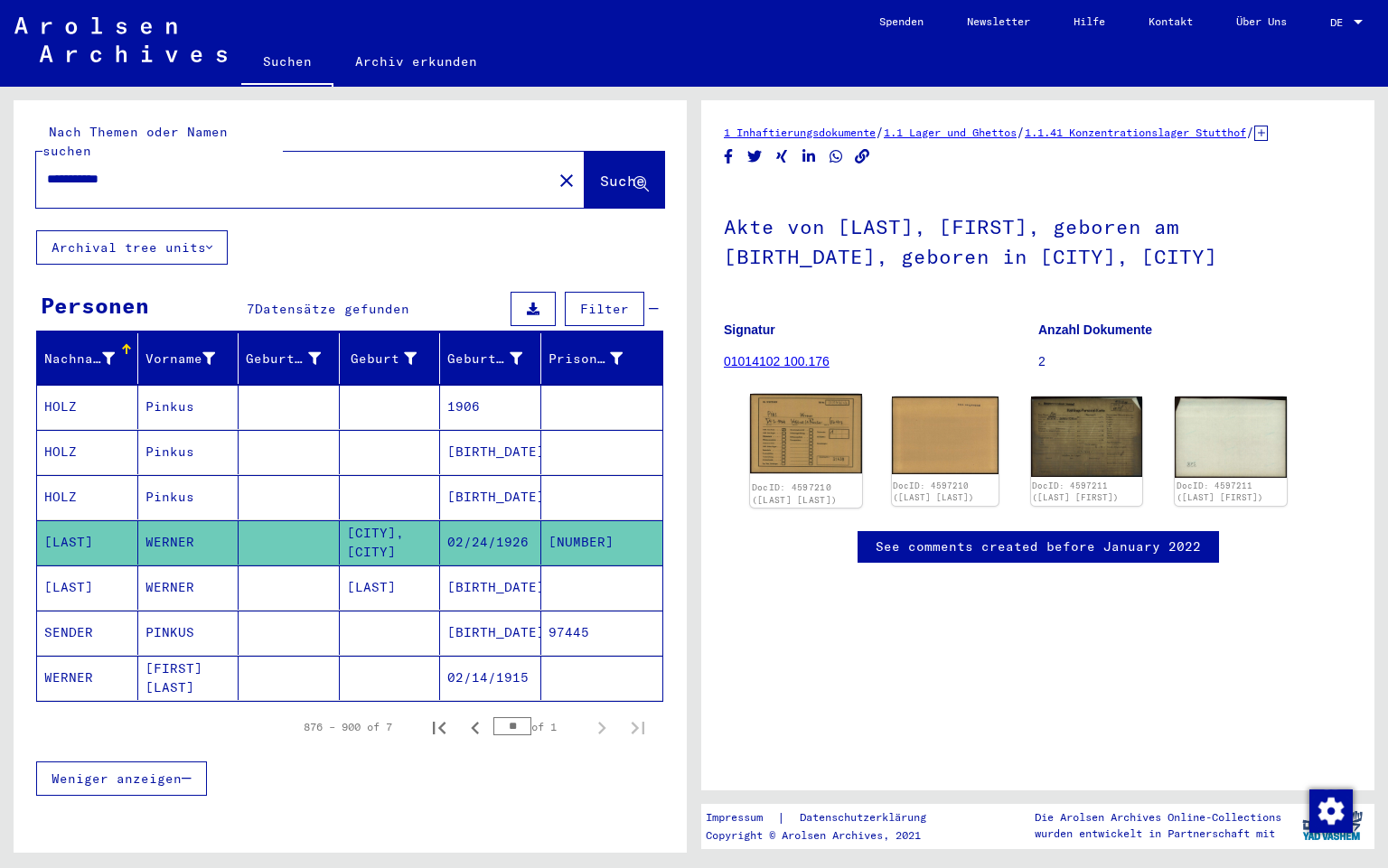 click 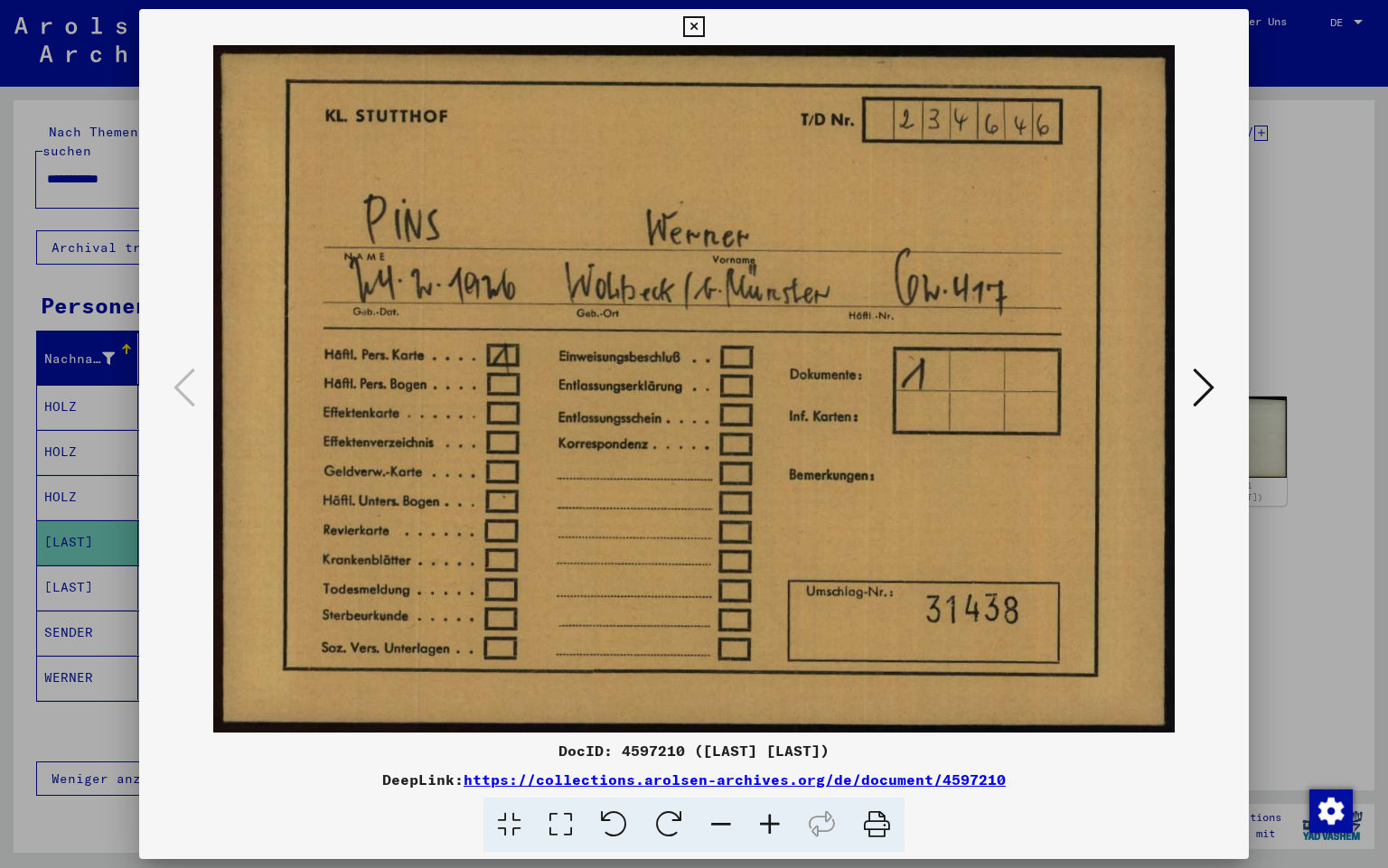 click at bounding box center [1204, 387] 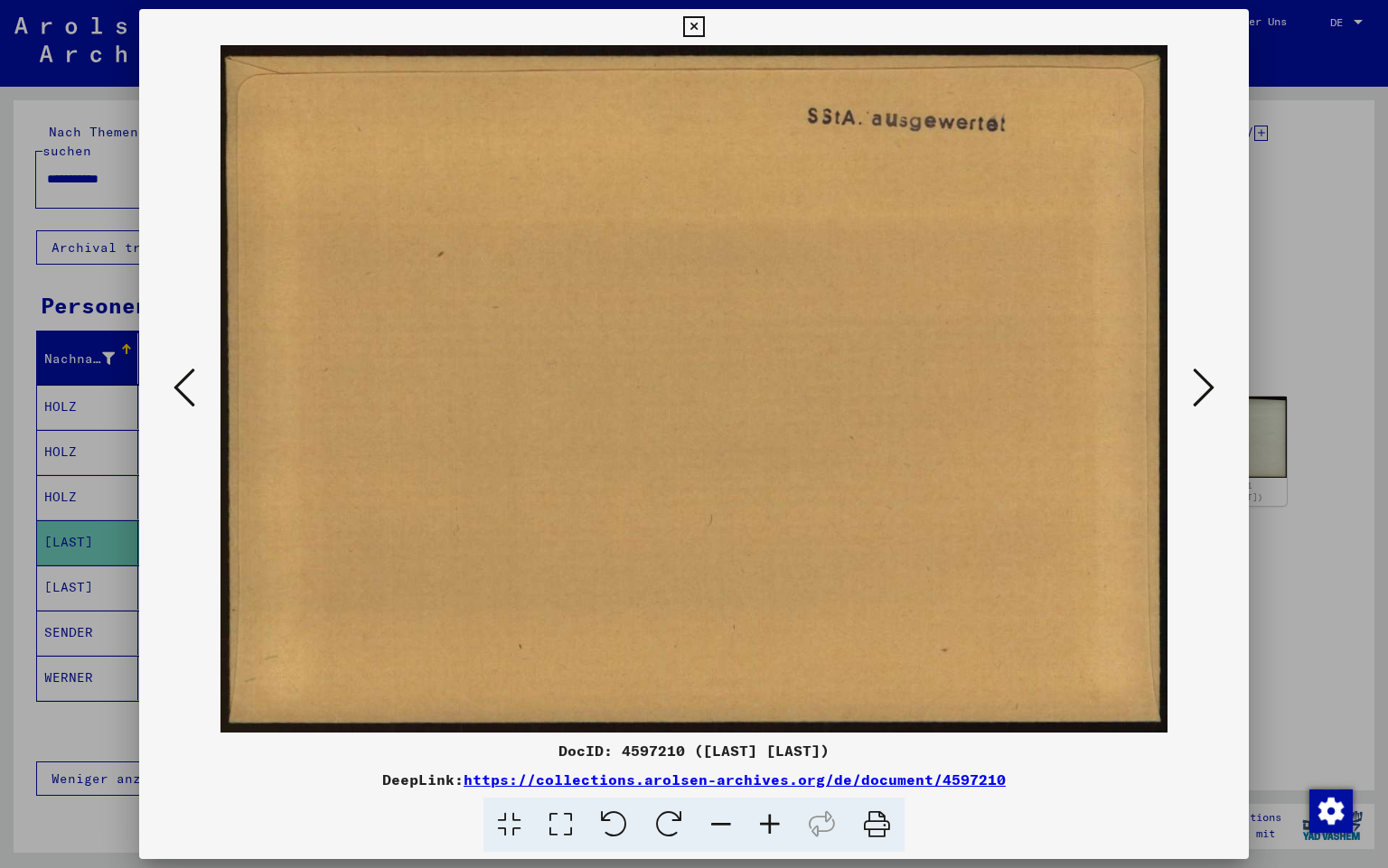 click at bounding box center (1204, 387) 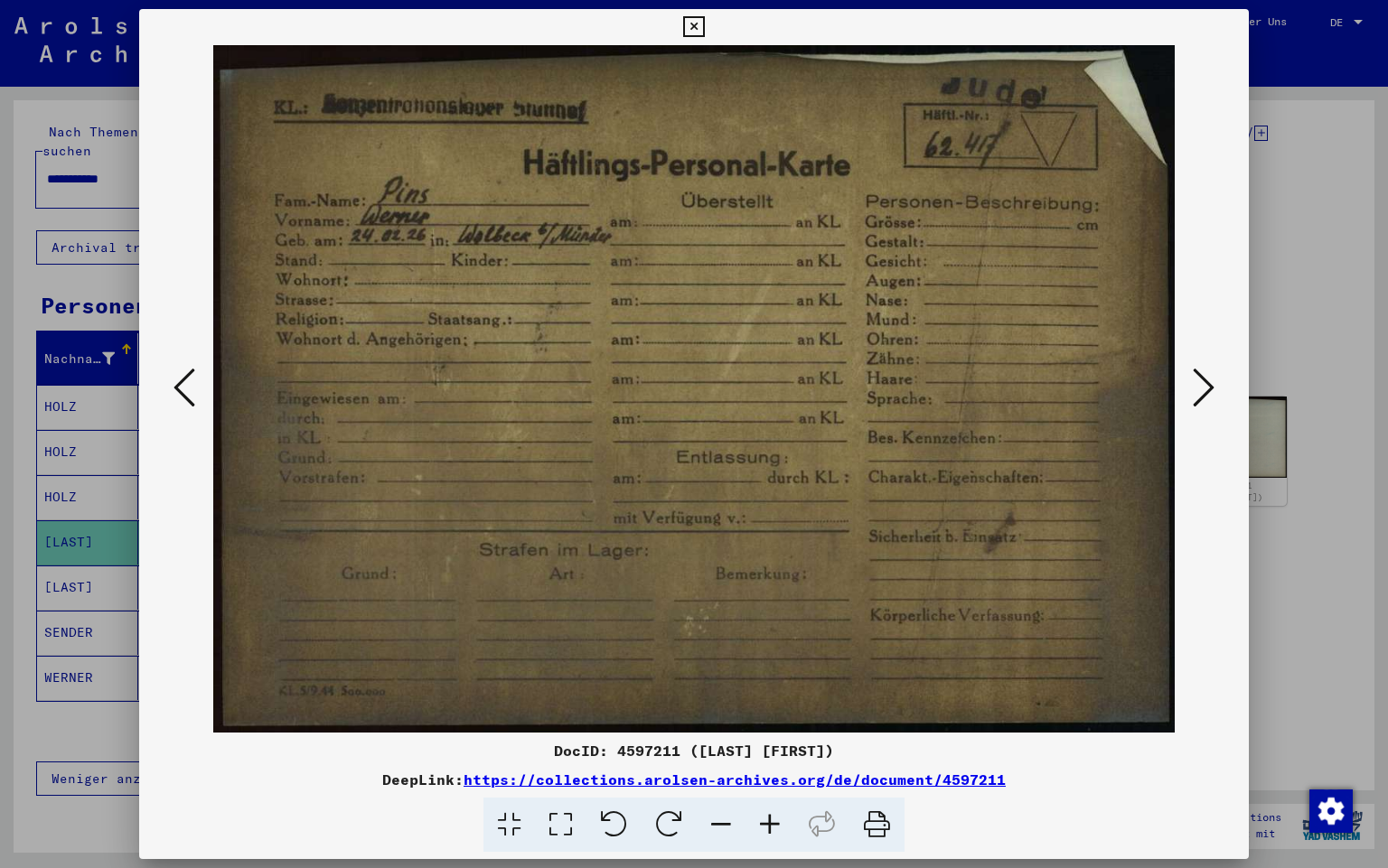 click at bounding box center (1204, 387) 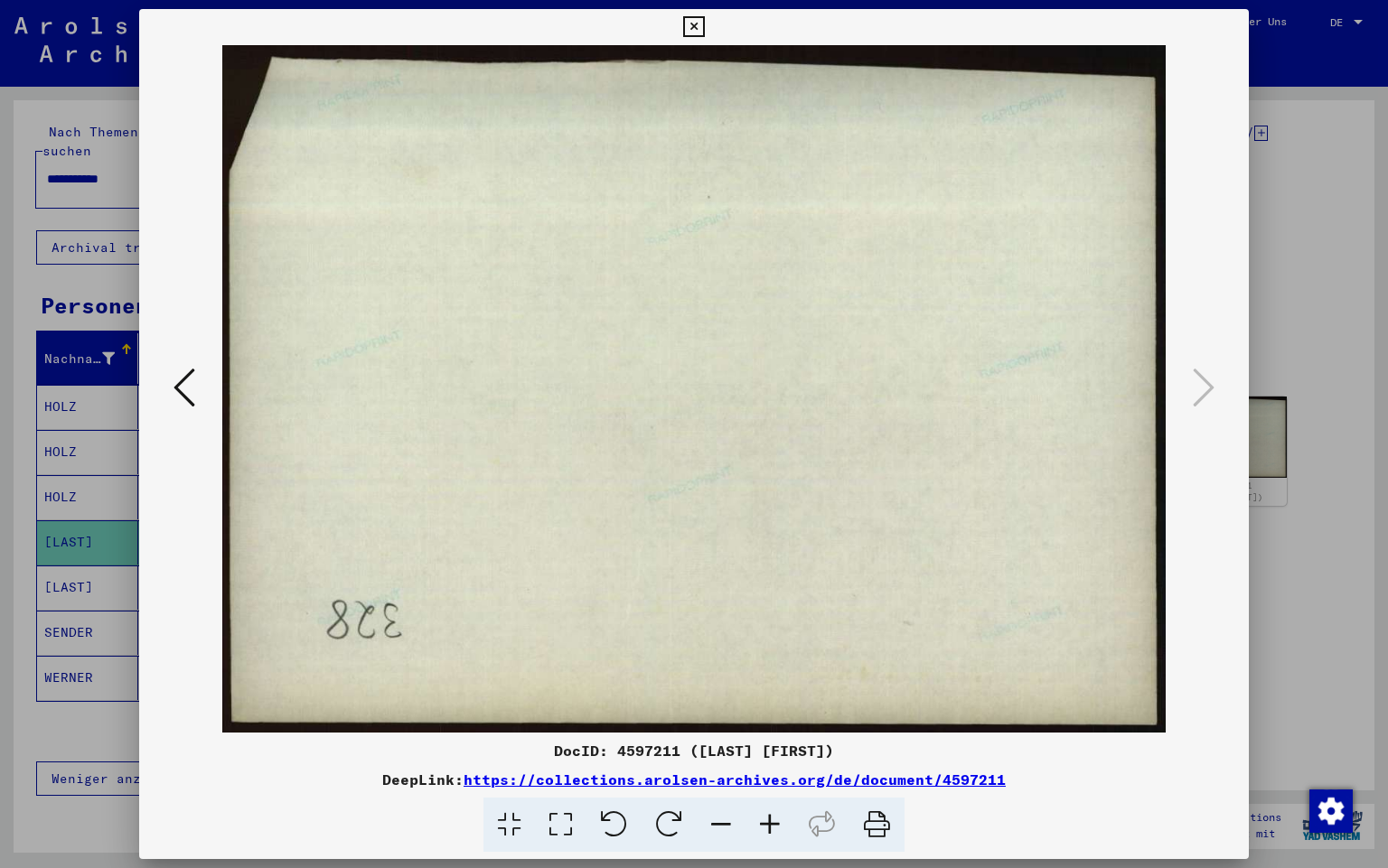 click at bounding box center [693, 27] 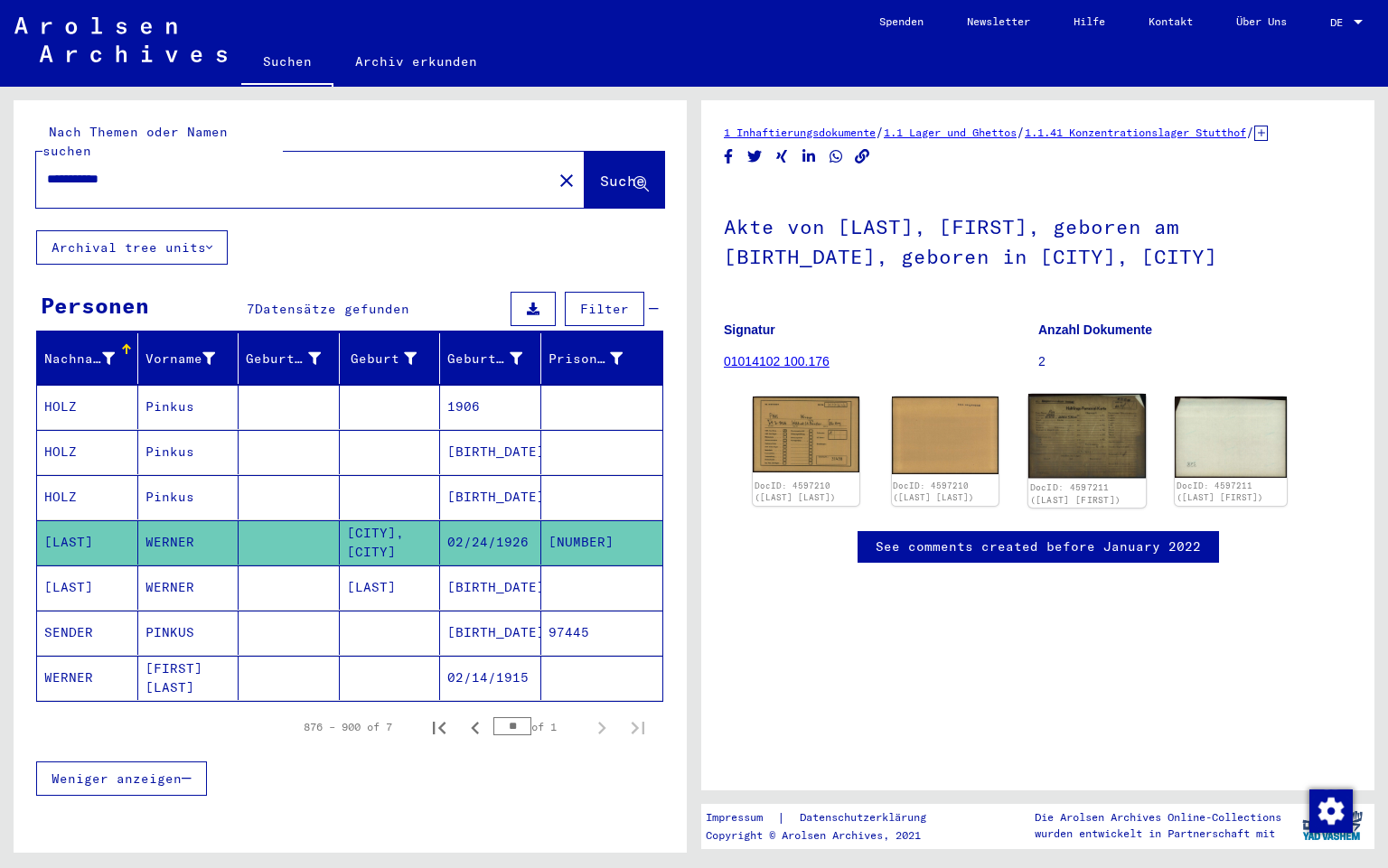 click 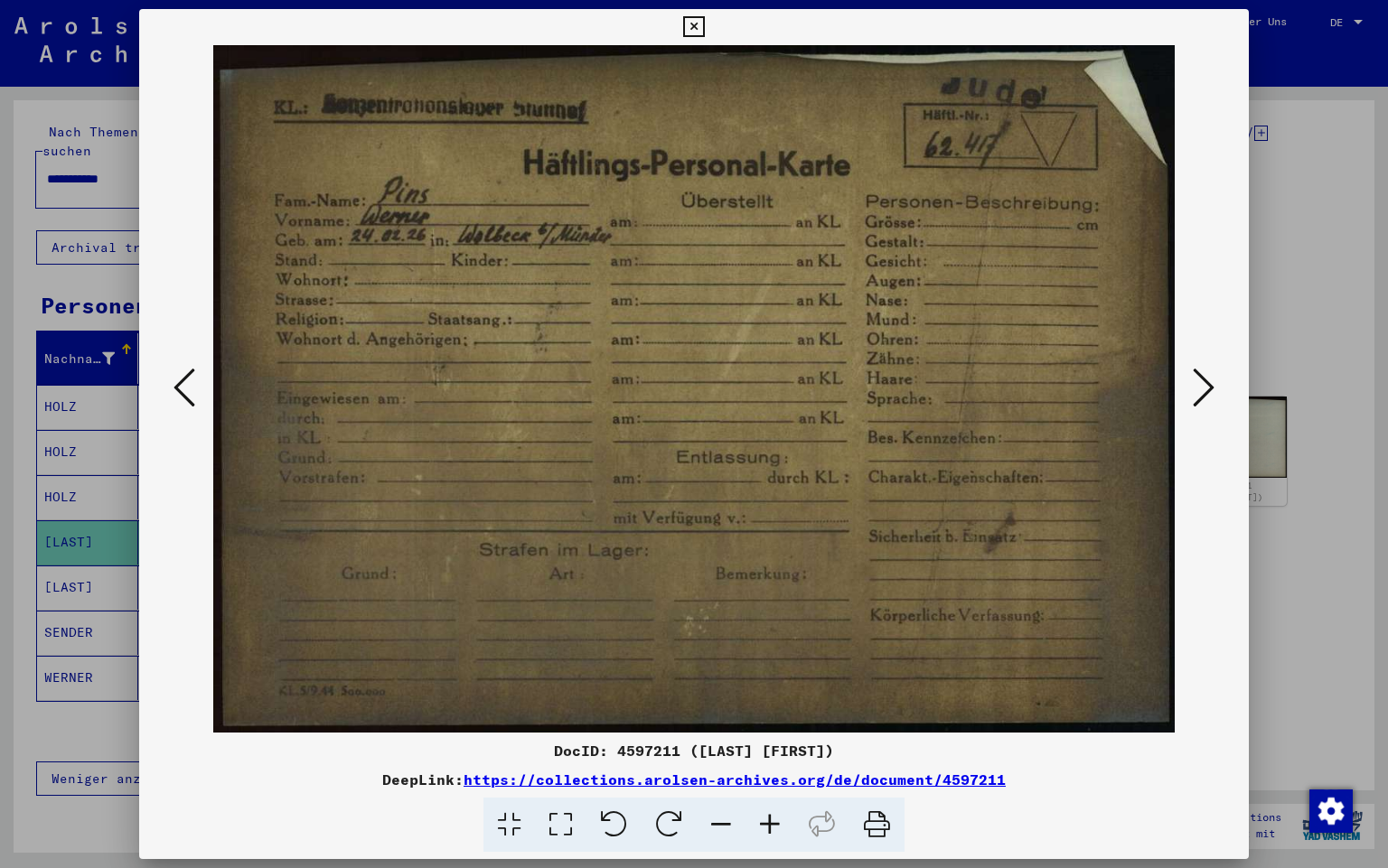 click at bounding box center (693, 27) 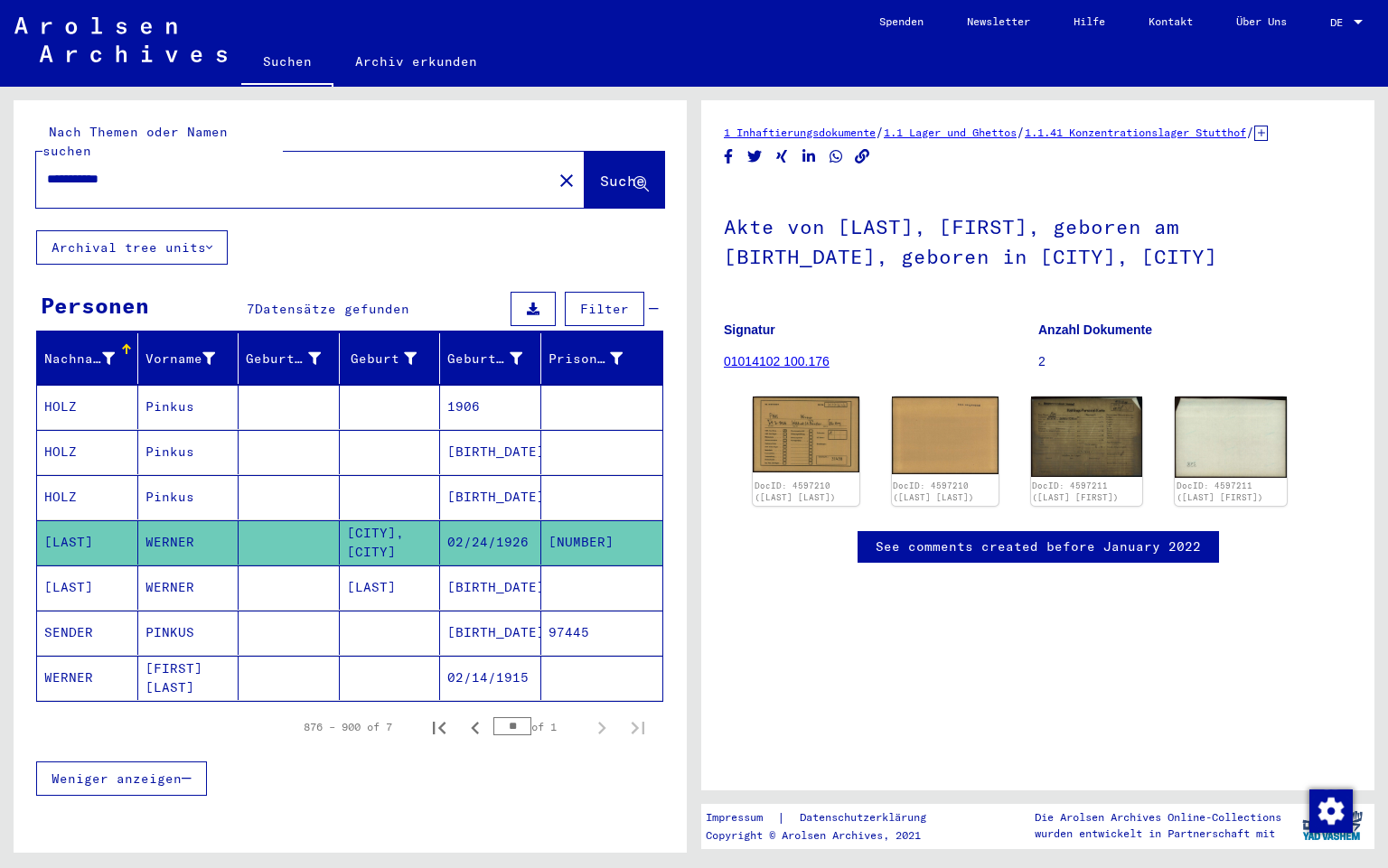 click on "[BIRTH_DATE]" at bounding box center [491, 632] 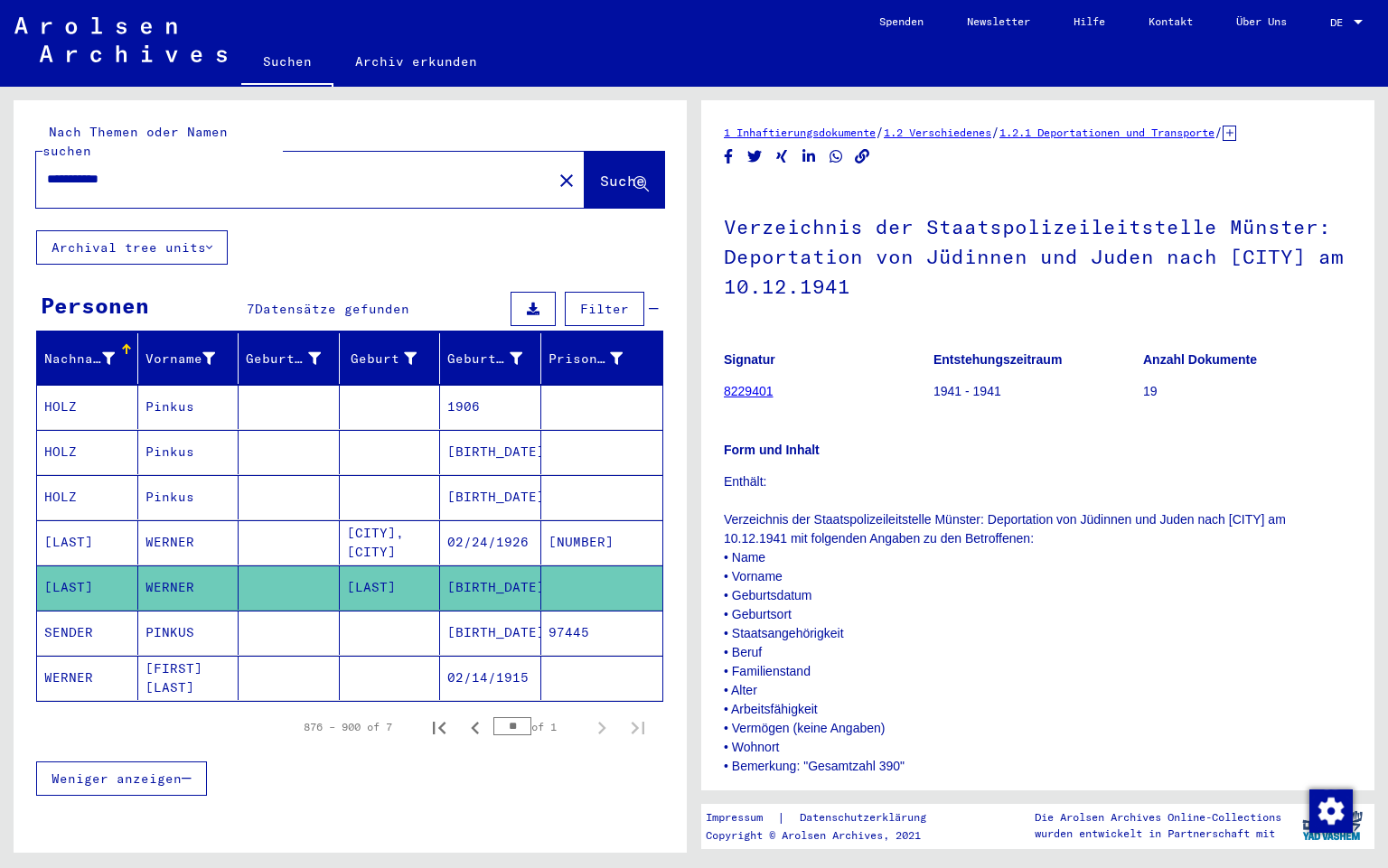 scroll, scrollTop: 0, scrollLeft: 0, axis: both 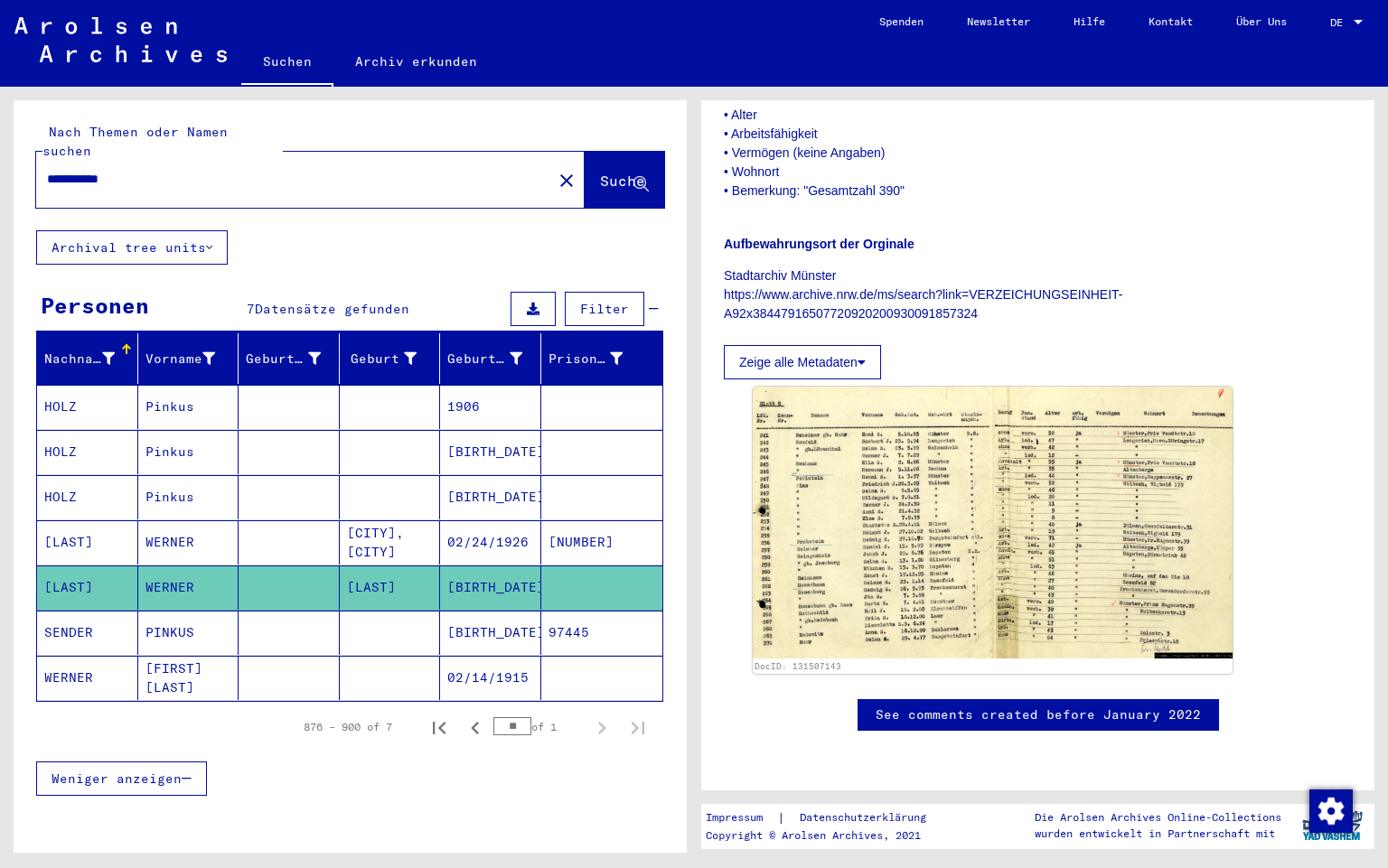 click 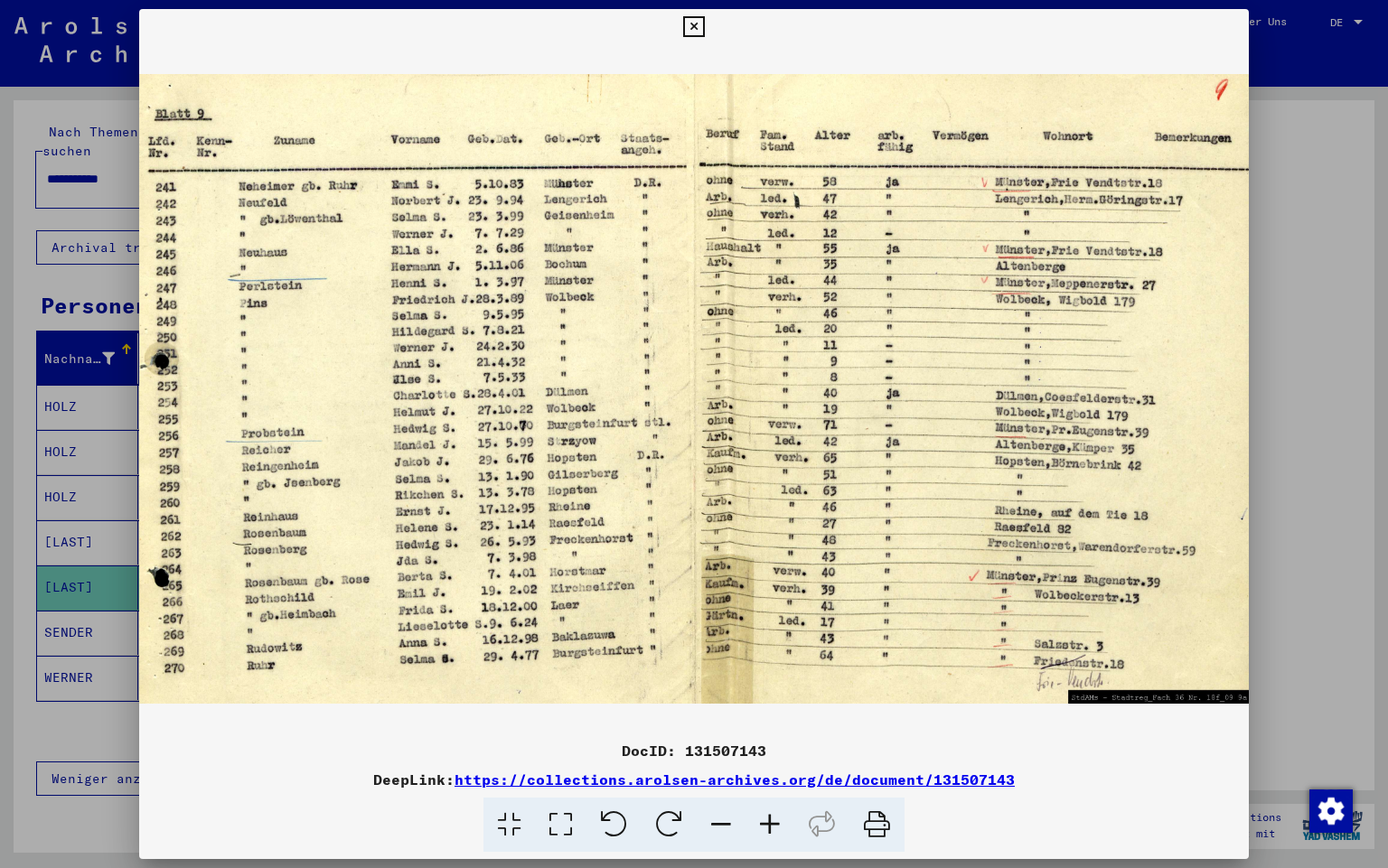 drag, startPoint x: 478, startPoint y: 17, endPoint x: 696, endPoint y: 25, distance: 218.14674 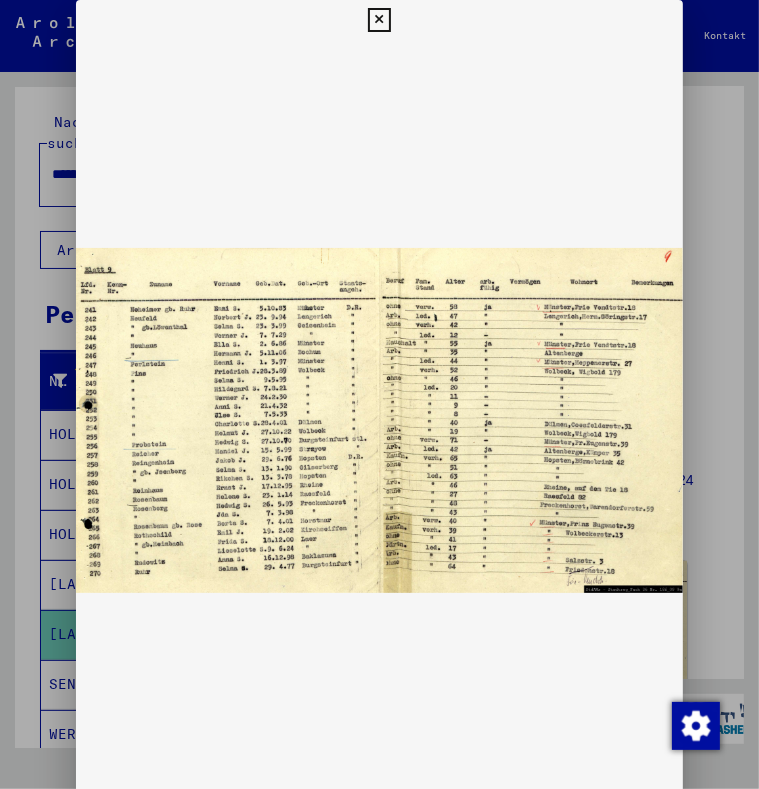 click at bounding box center (379, 20) 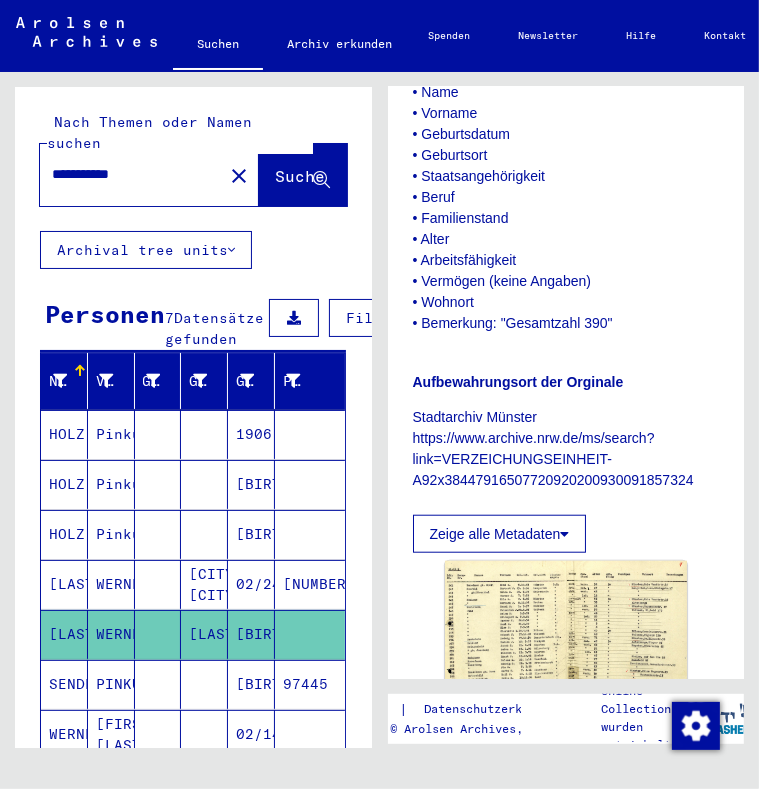 click at bounding box center (379, 20) 